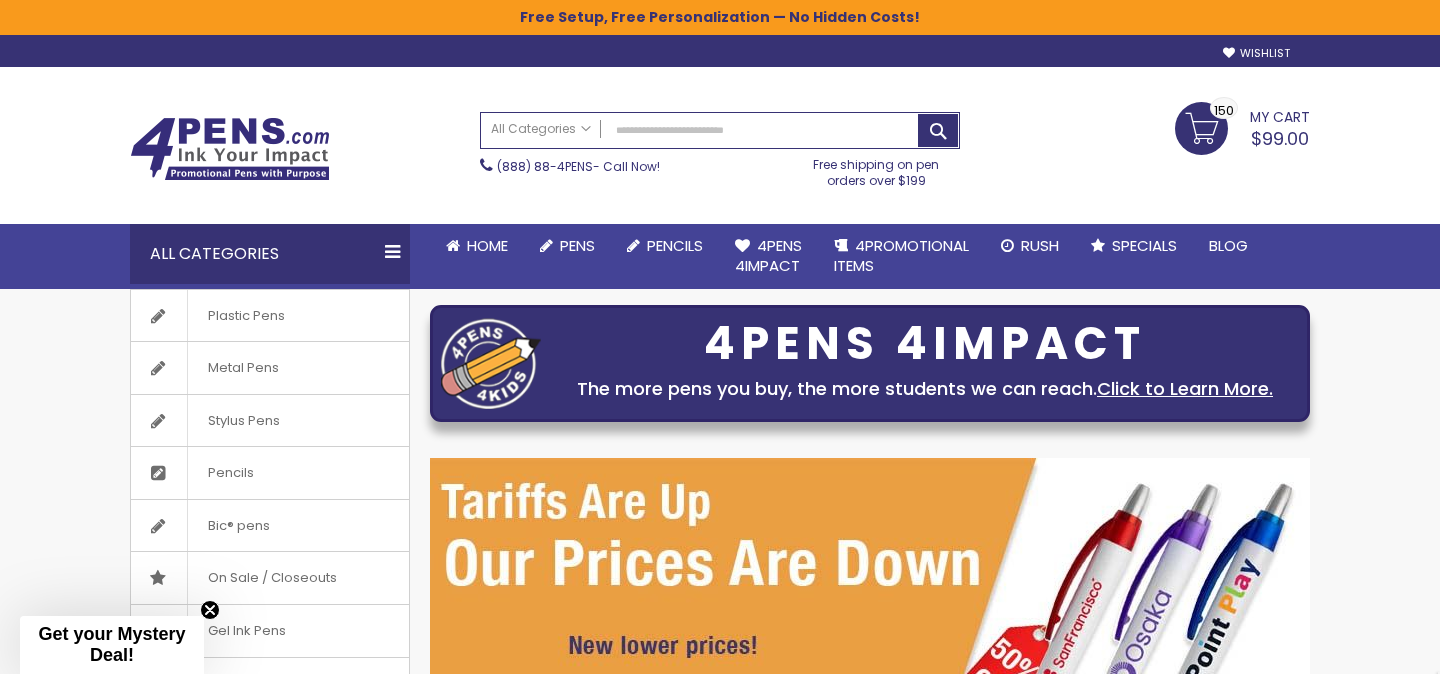 scroll, scrollTop: 0, scrollLeft: 0, axis: both 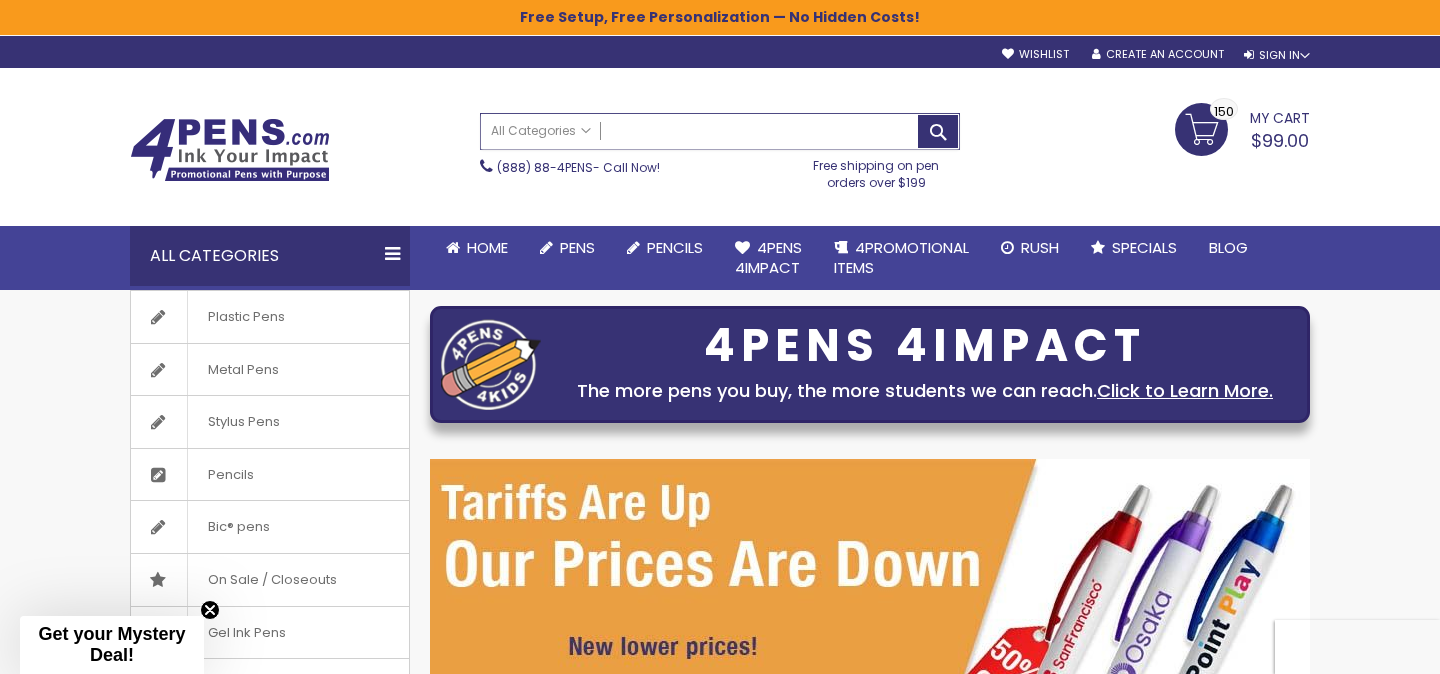 click on "Search" at bounding box center [720, 131] 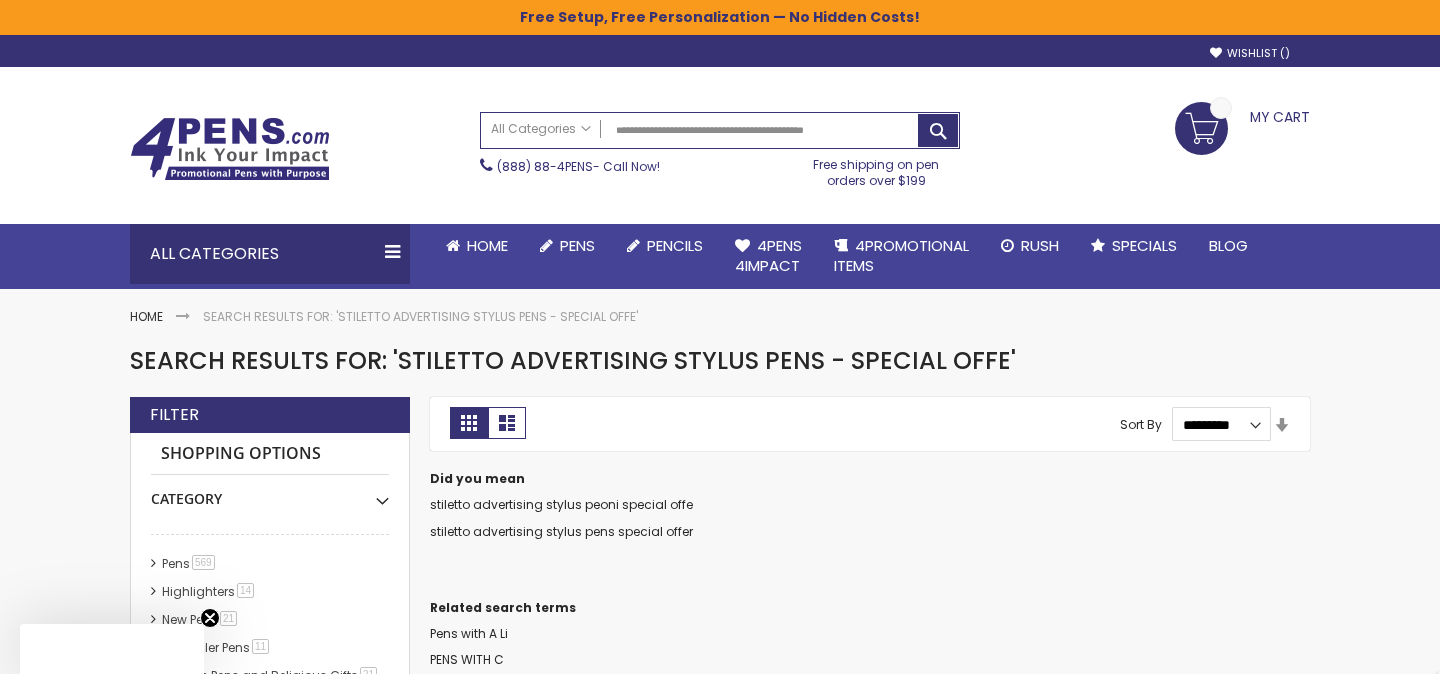 scroll, scrollTop: 0, scrollLeft: 0, axis: both 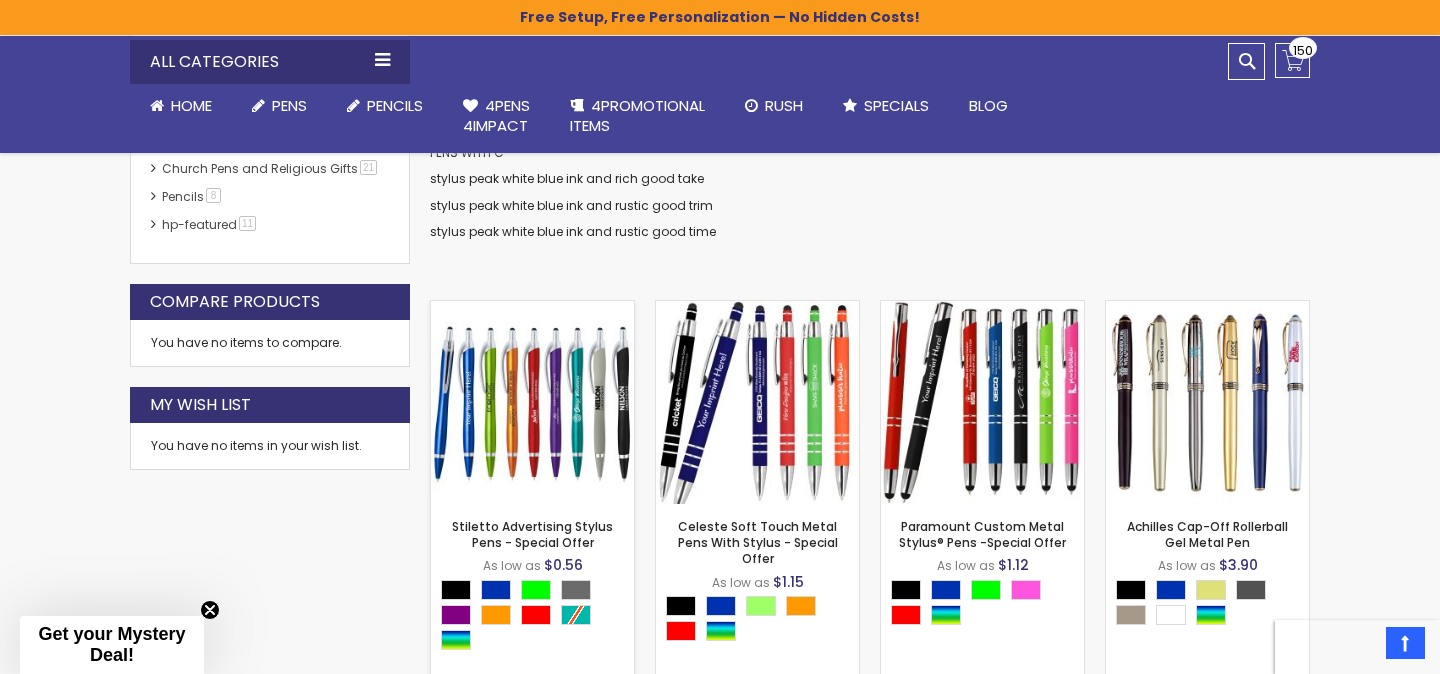 click at bounding box center (532, 402) 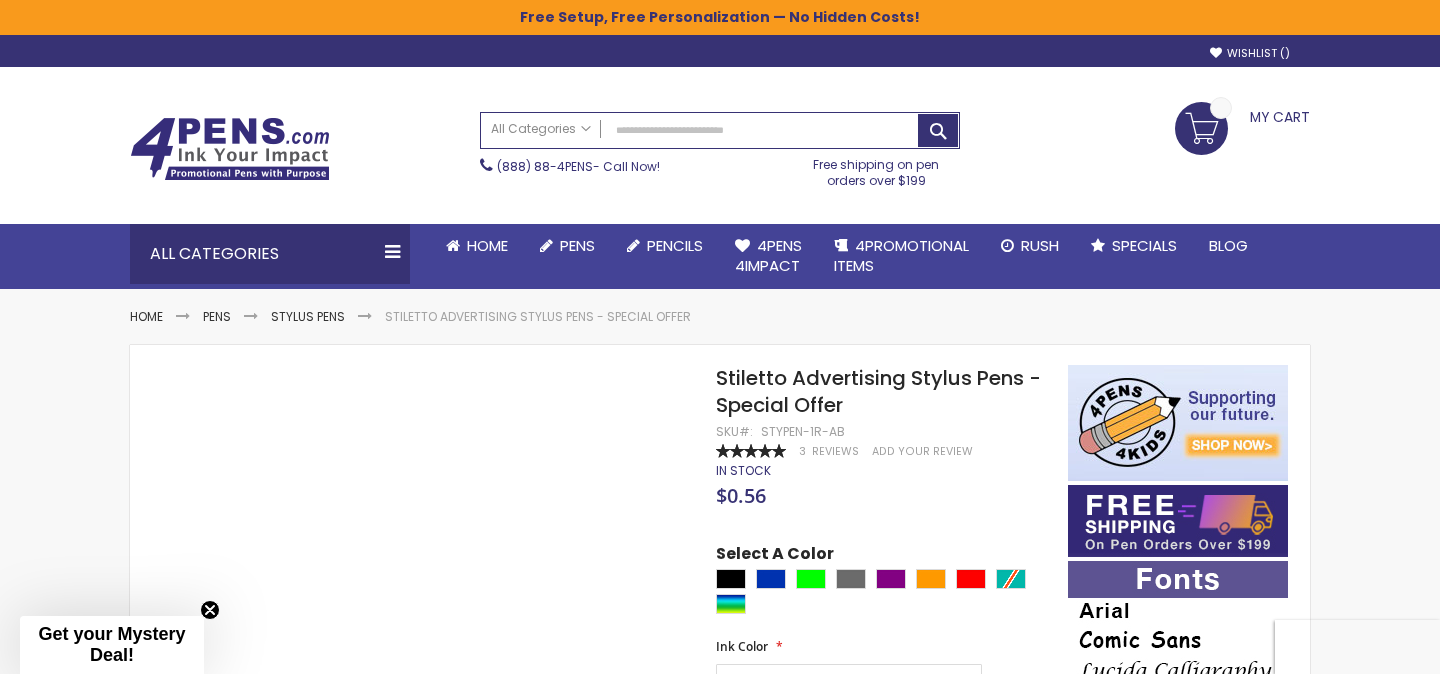 scroll, scrollTop: 0, scrollLeft: 0, axis: both 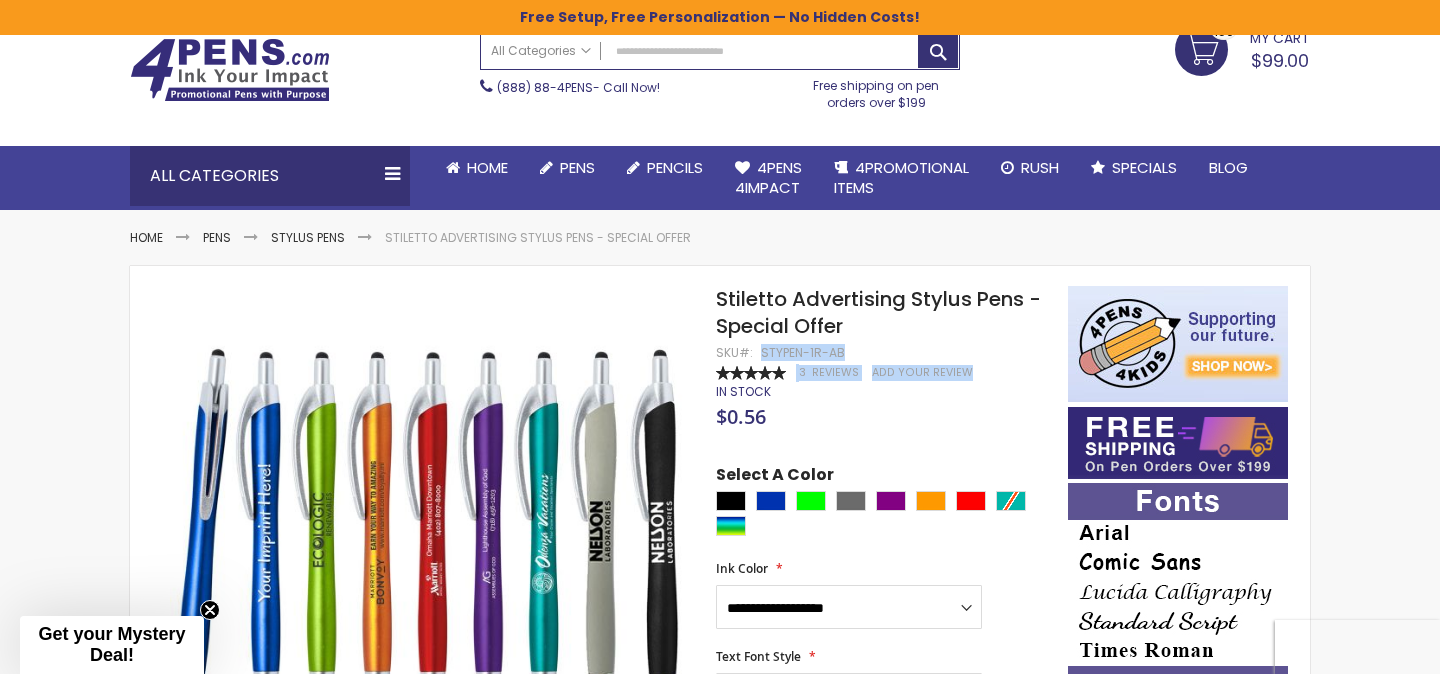 drag, startPoint x: 760, startPoint y: 359, endPoint x: 851, endPoint y: 356, distance: 91.04944 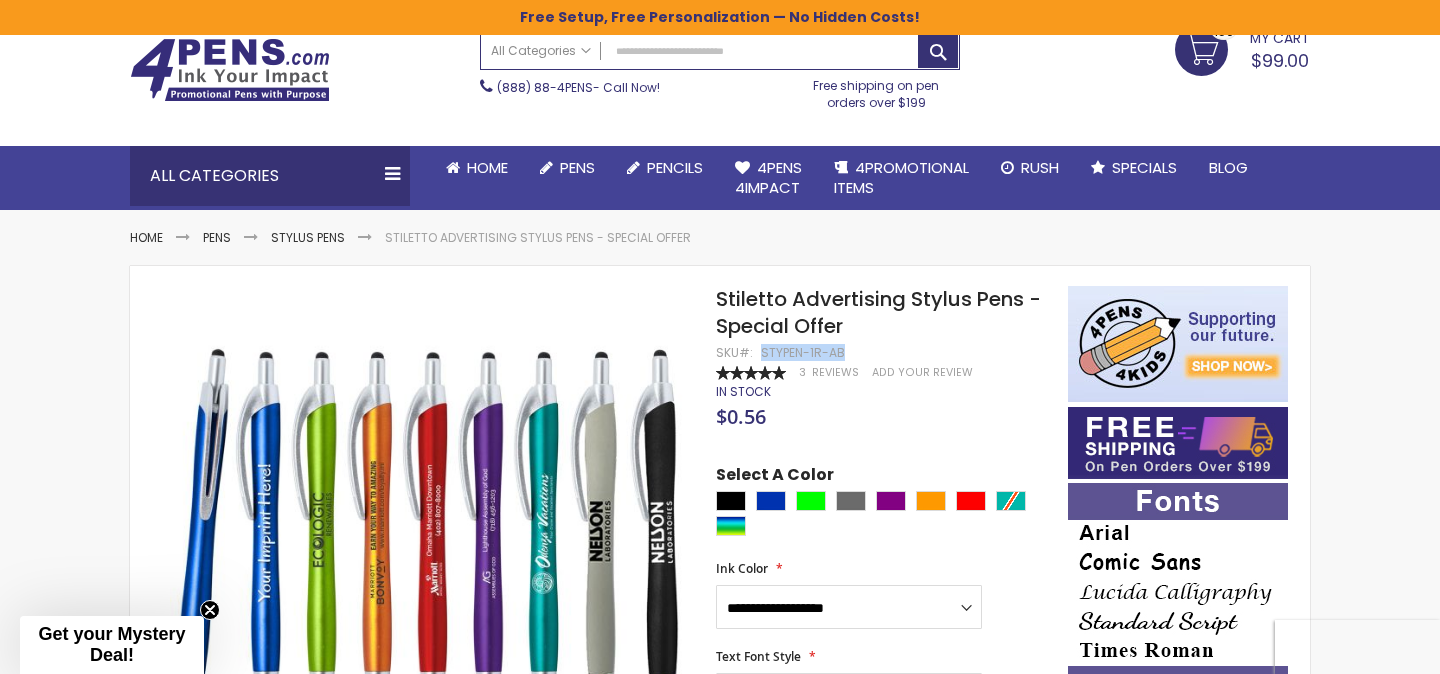 drag, startPoint x: 841, startPoint y: 345, endPoint x: 761, endPoint y: 345, distance: 80 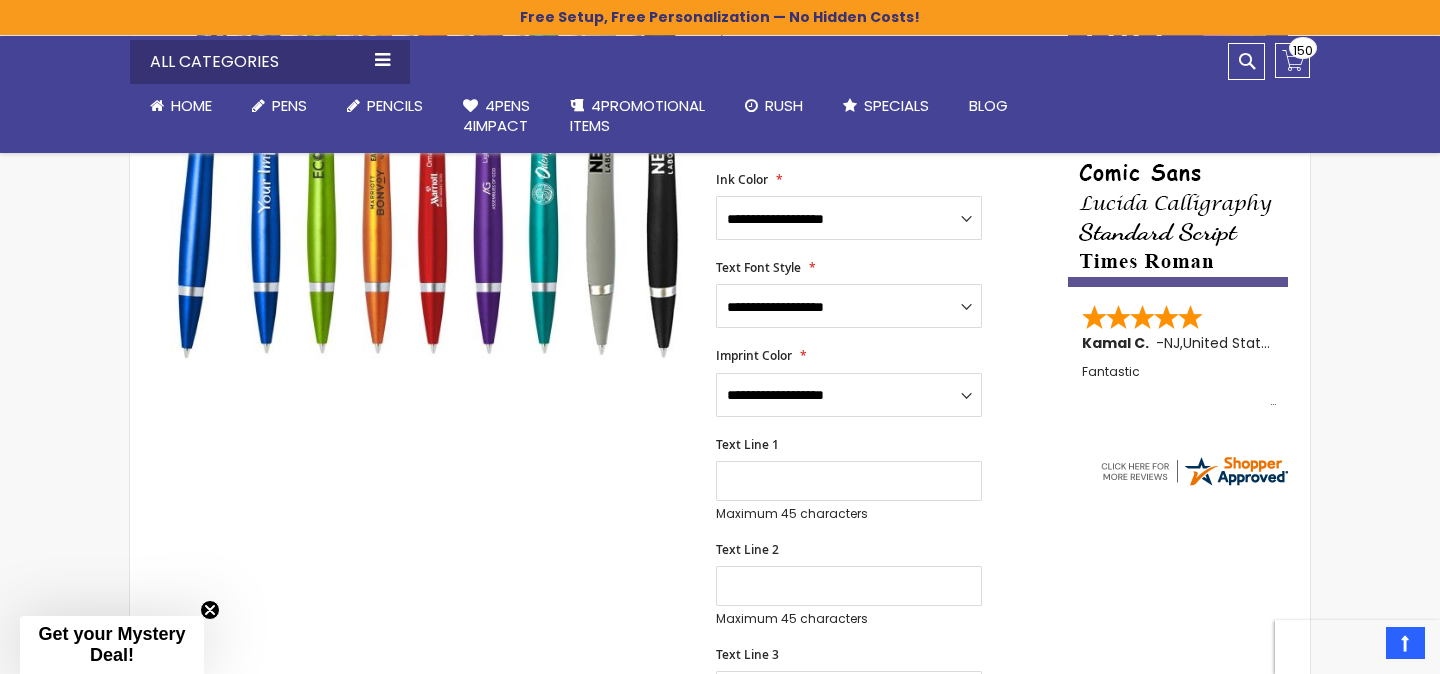 scroll, scrollTop: 436, scrollLeft: 0, axis: vertical 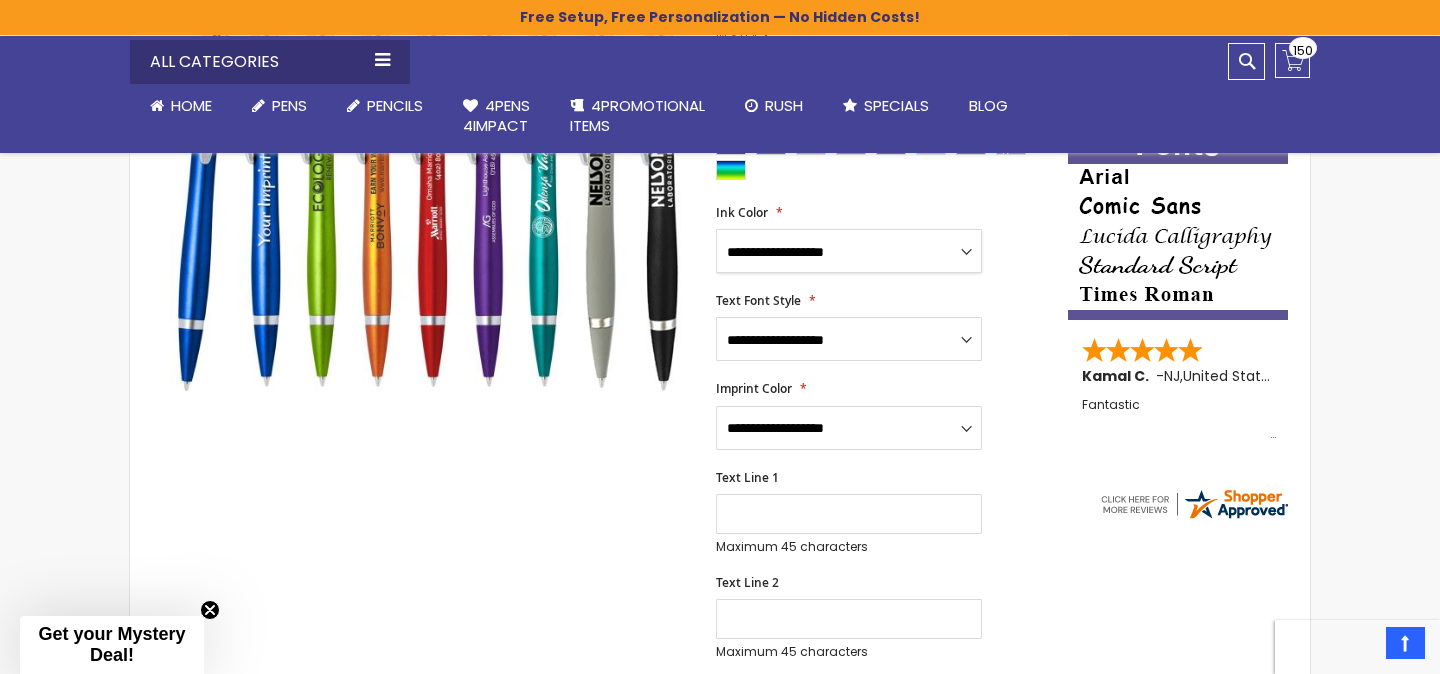 click on "**********" at bounding box center (849, 251) 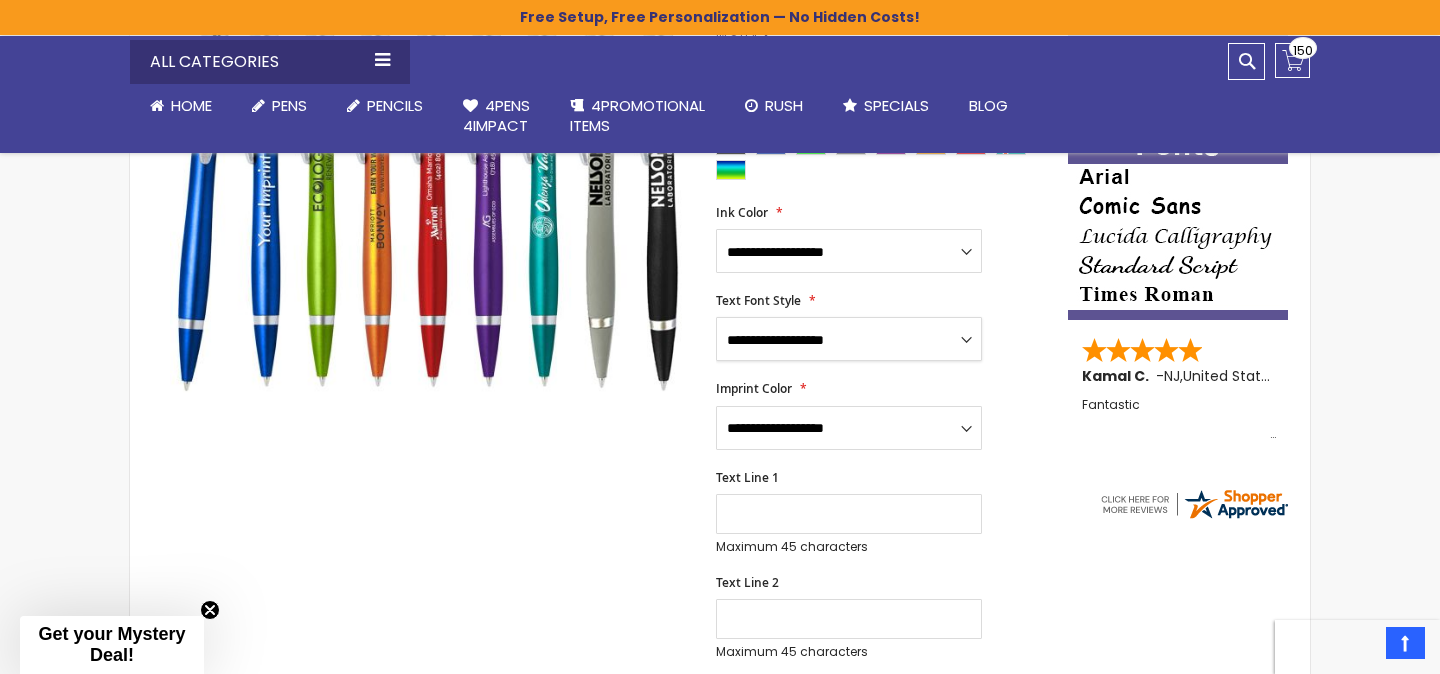 click on "**********" at bounding box center [849, 339] 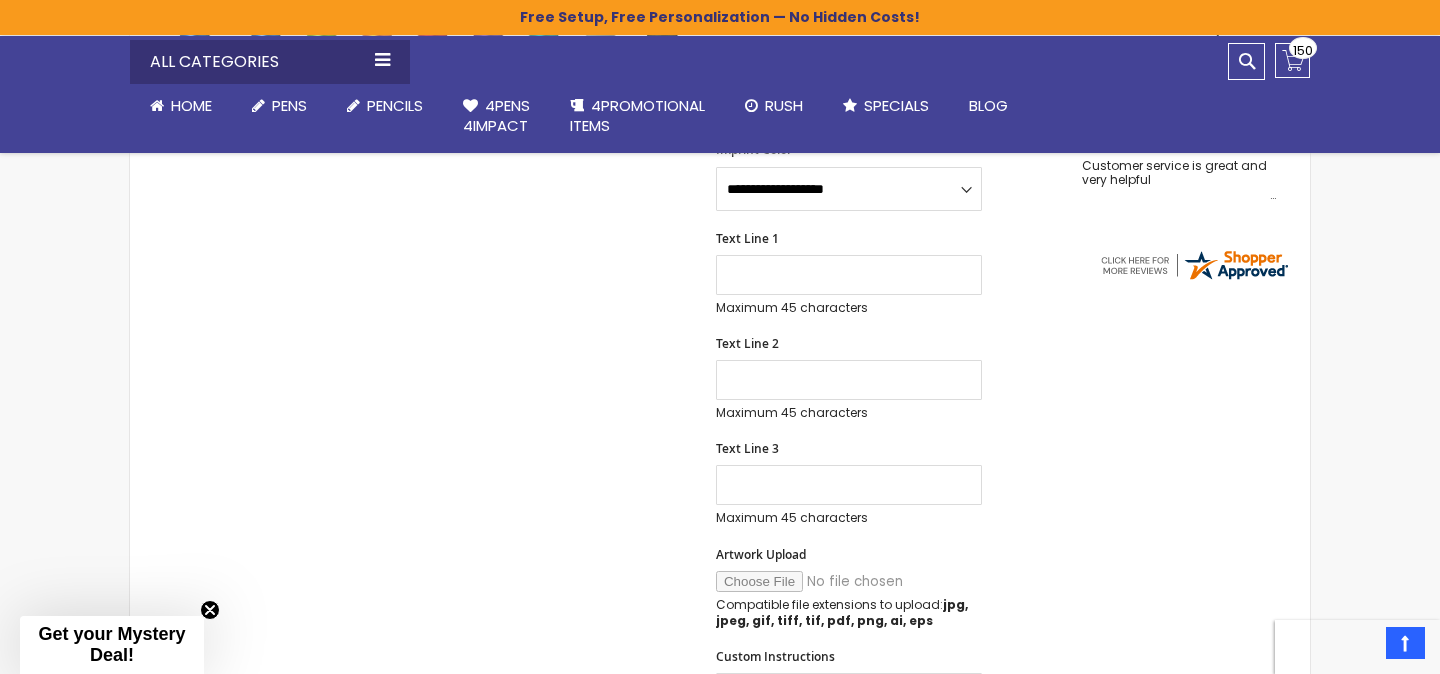 scroll, scrollTop: 348, scrollLeft: 0, axis: vertical 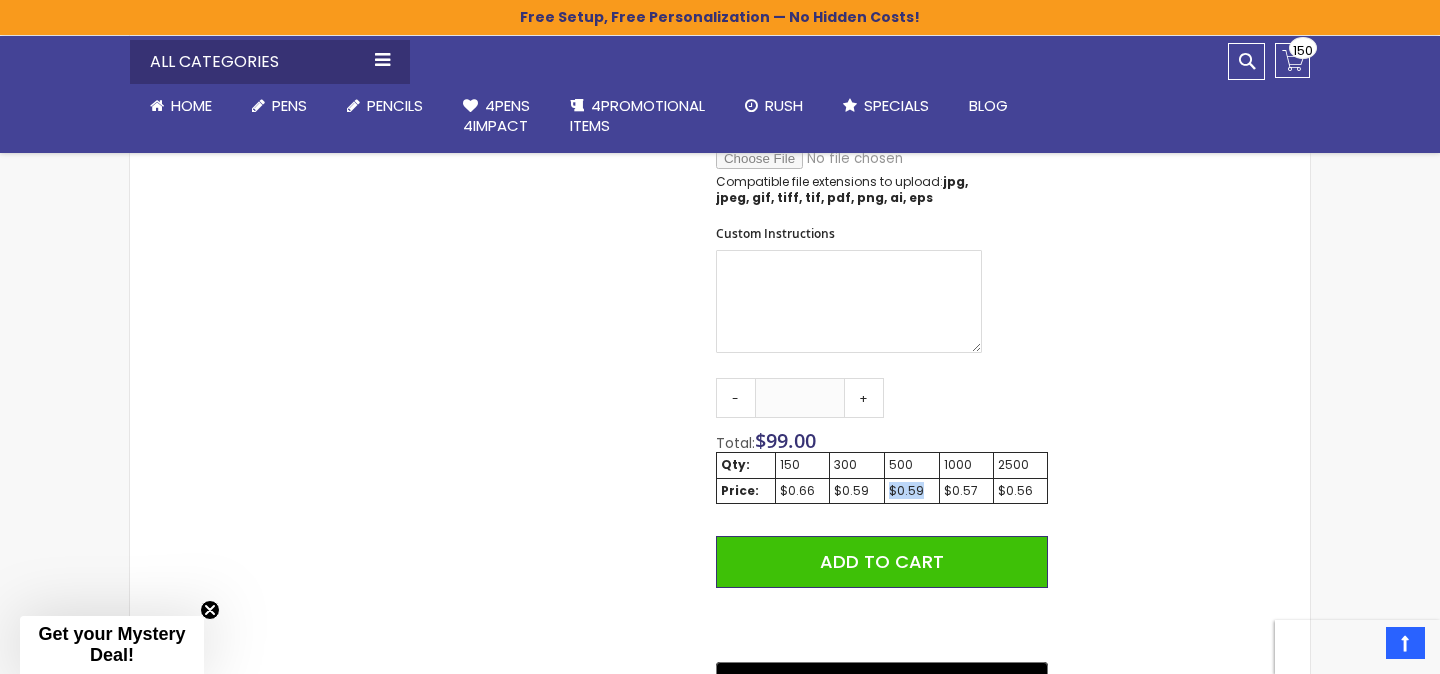 drag, startPoint x: 890, startPoint y: 489, endPoint x: 937, endPoint y: 489, distance: 47 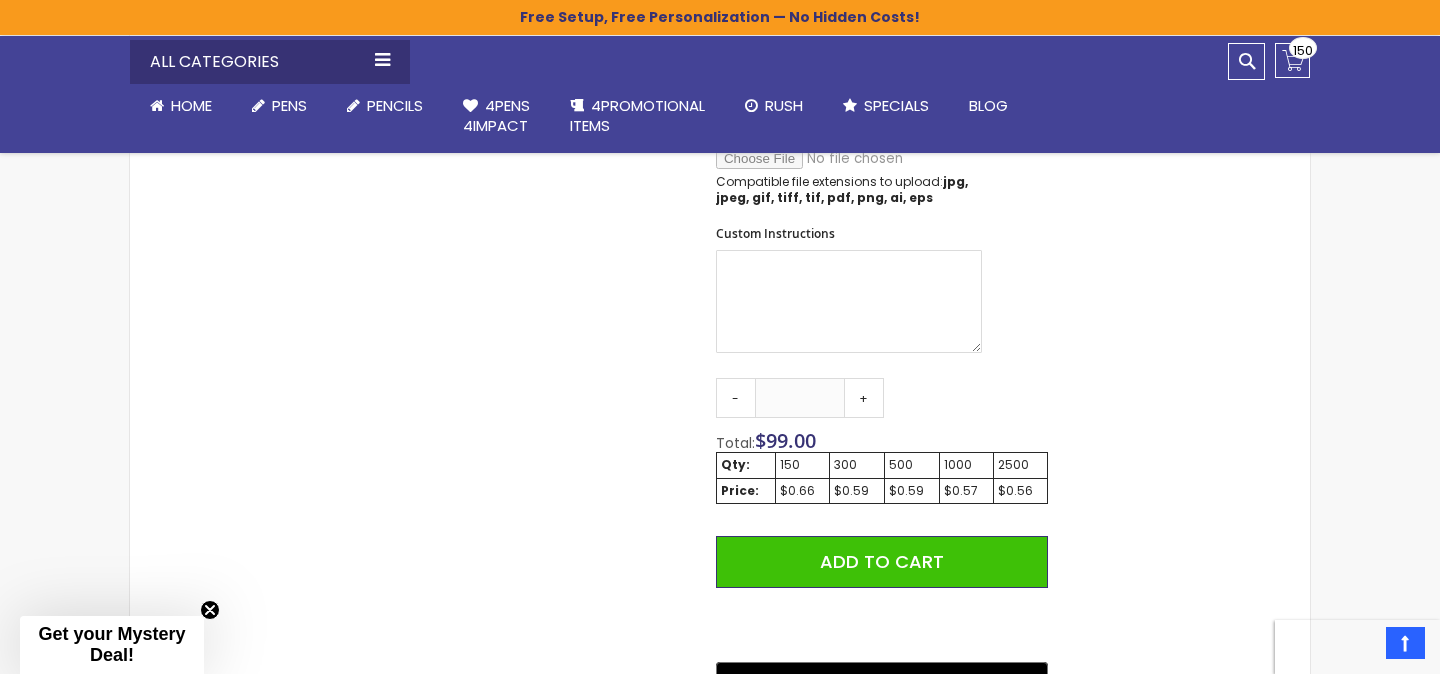 click on "Skip to the end of the images gallery
Skip to the beginning of the images gallery
Stiletto Advertising Stylus Pens - Special Offer
SKU
STYPEN-1R-AB
Rating:
100                          % of  100
3" at bounding box center [599, 125] 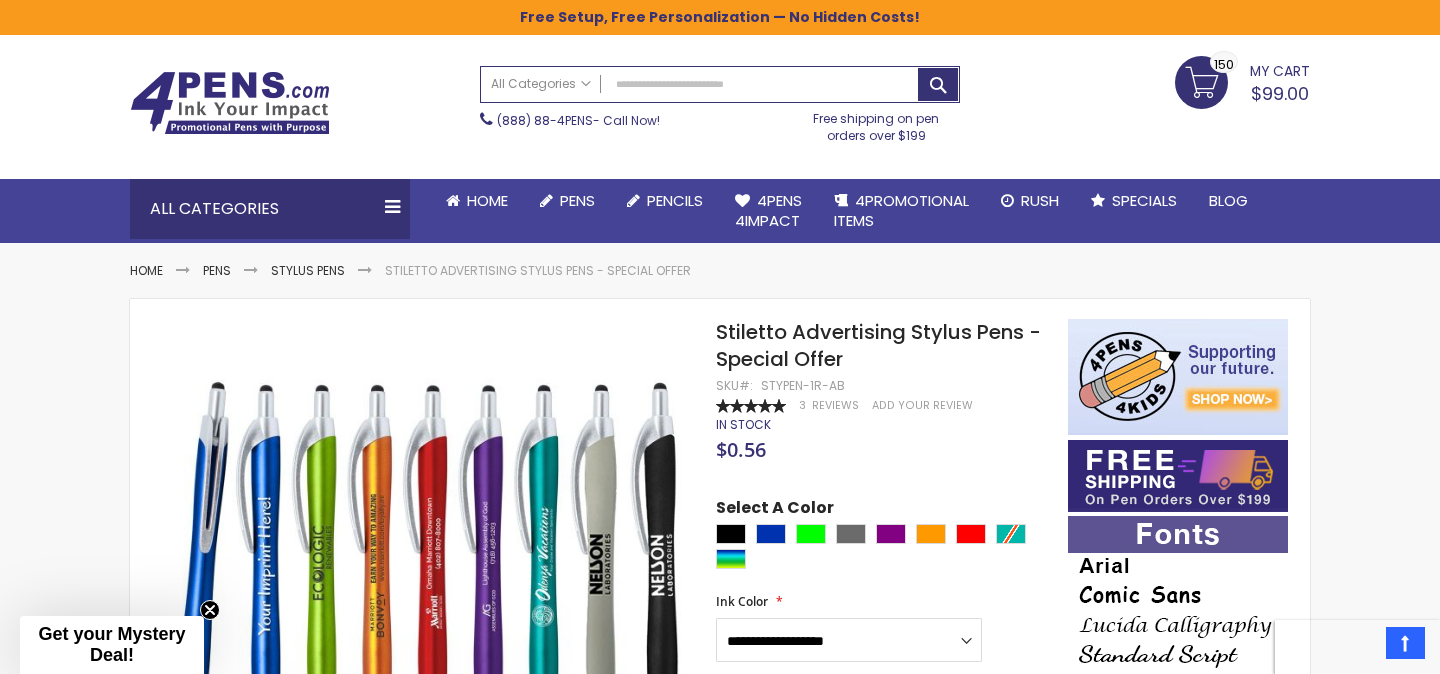 scroll, scrollTop: 0, scrollLeft: 0, axis: both 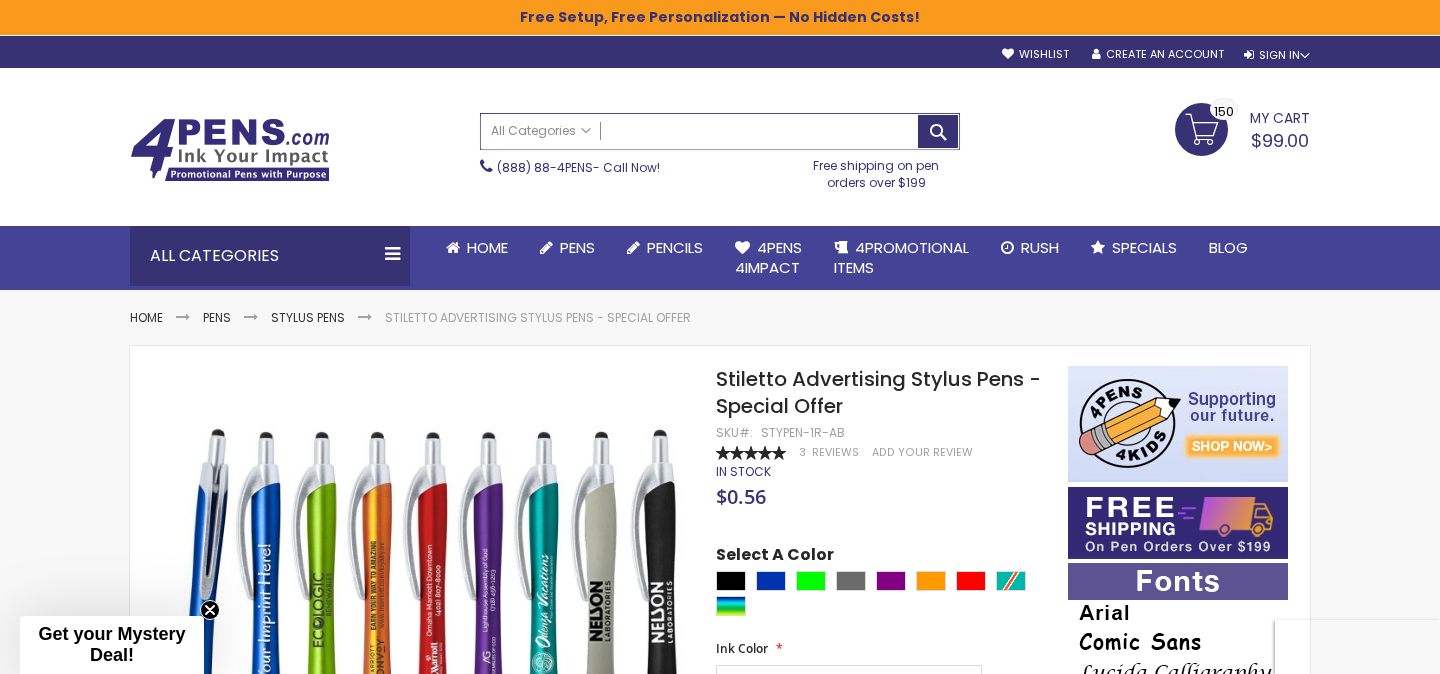 click on "Search" at bounding box center [720, 131] 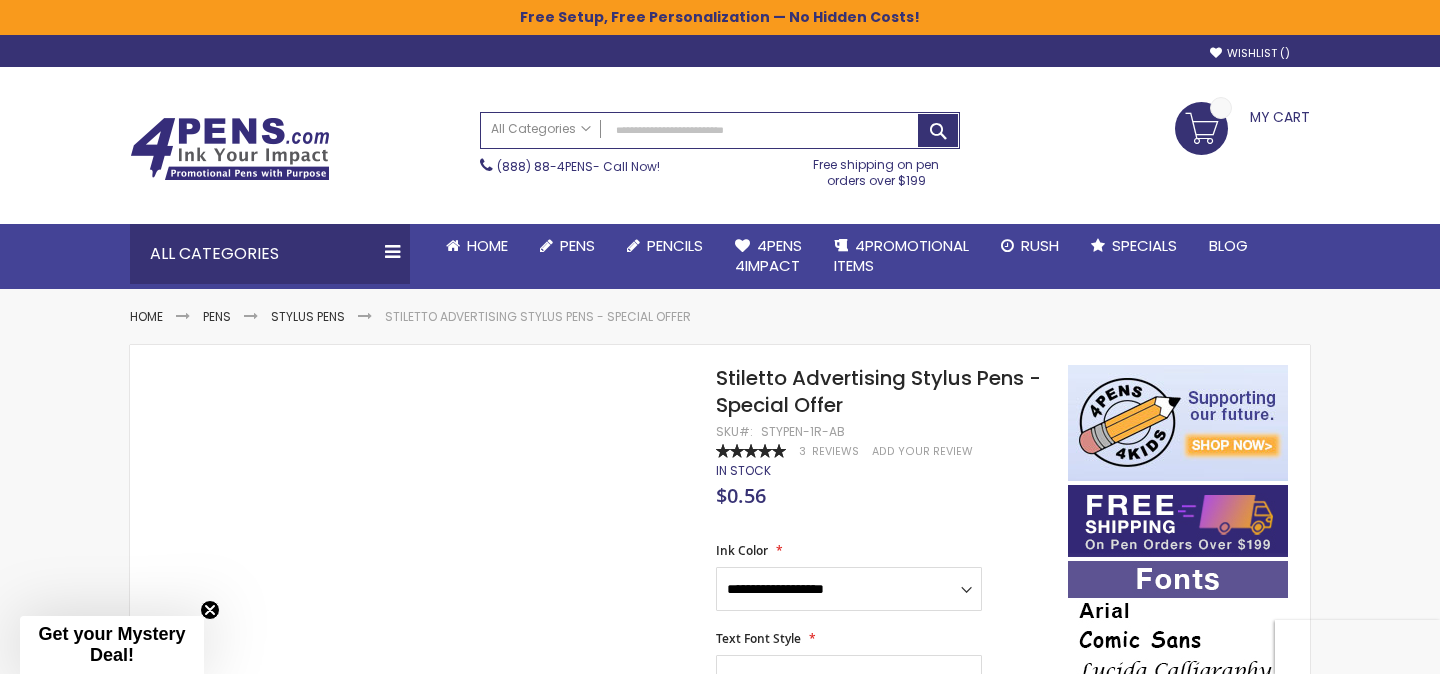 scroll, scrollTop: 0, scrollLeft: 0, axis: both 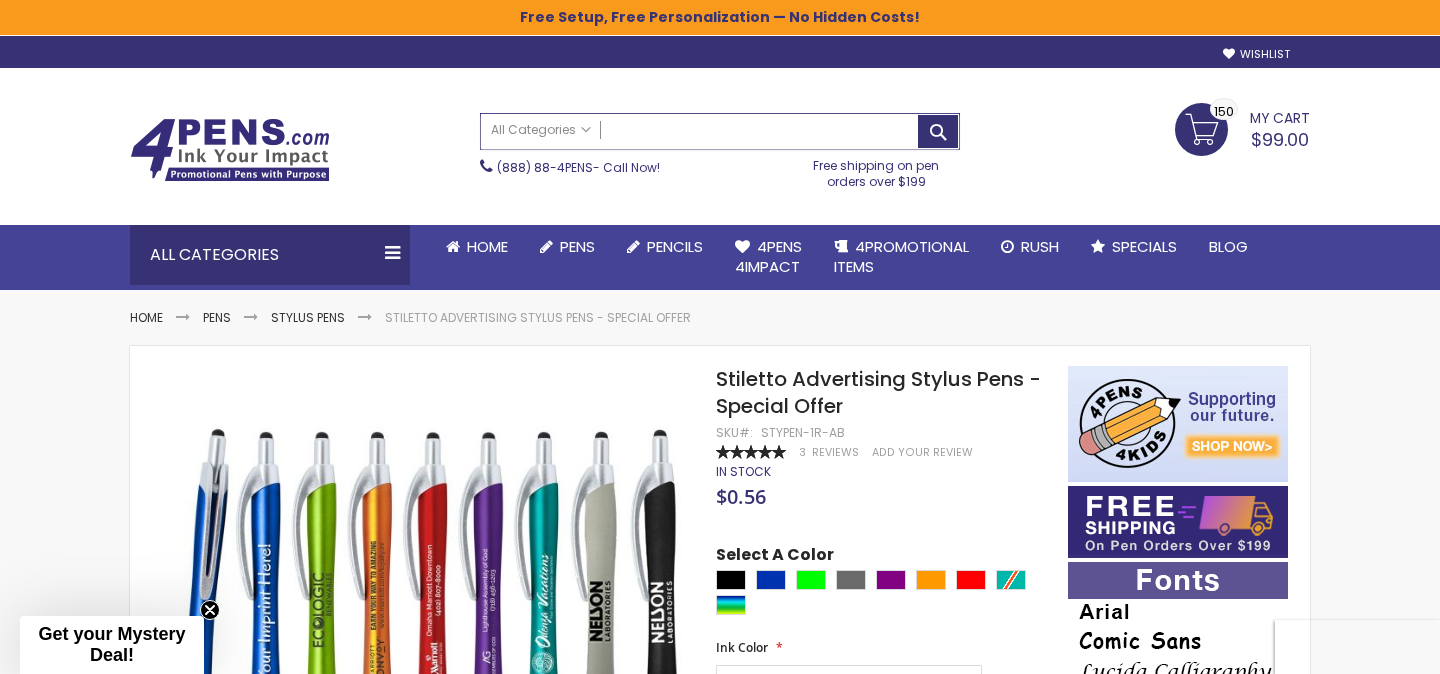 click on "Search" at bounding box center (720, 131) 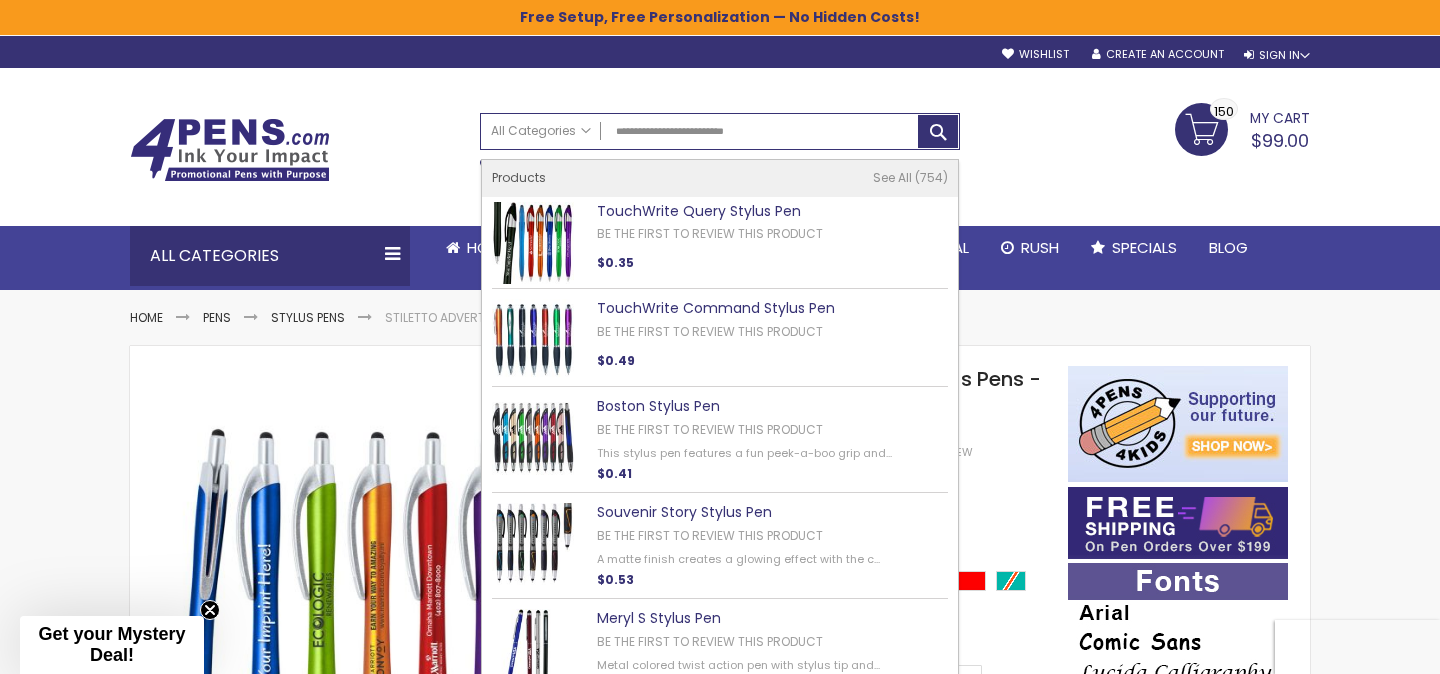 click on "TouchWrite Query Stylus Pen" at bounding box center [699, 211] 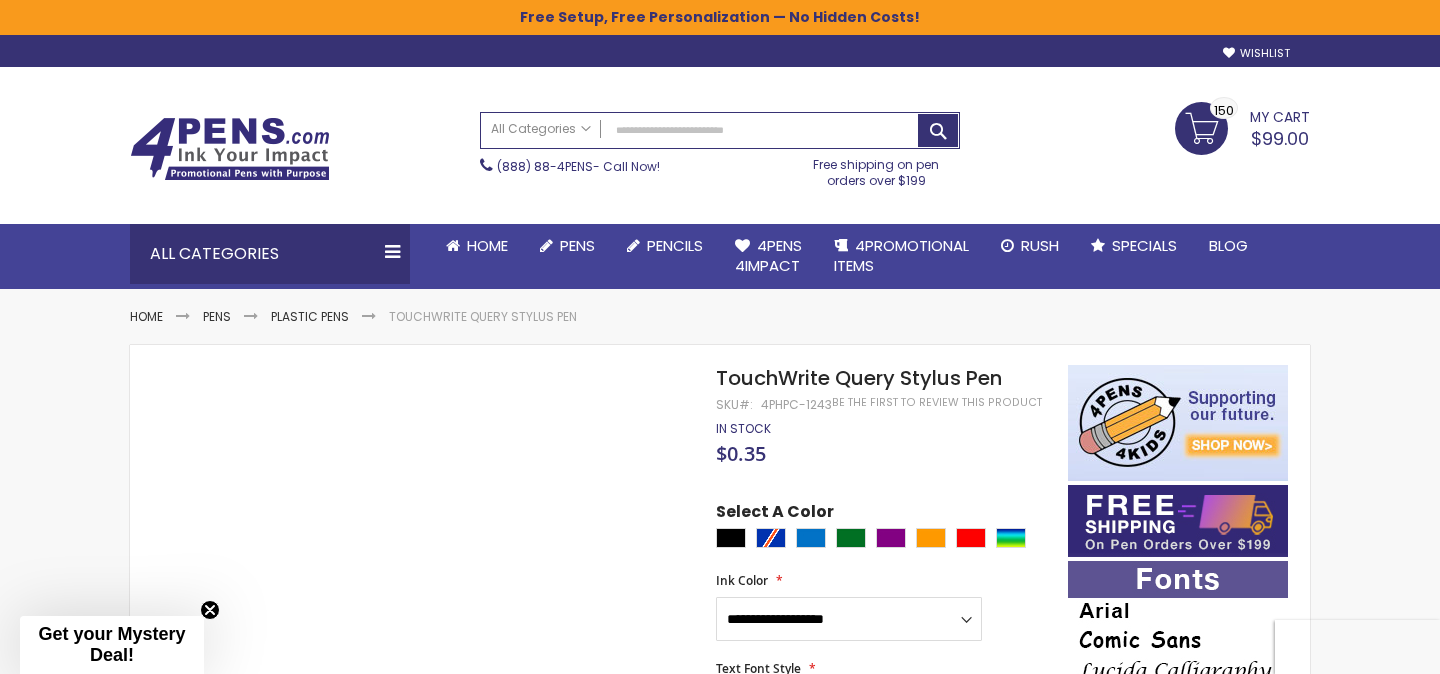 scroll, scrollTop: 0, scrollLeft: 0, axis: both 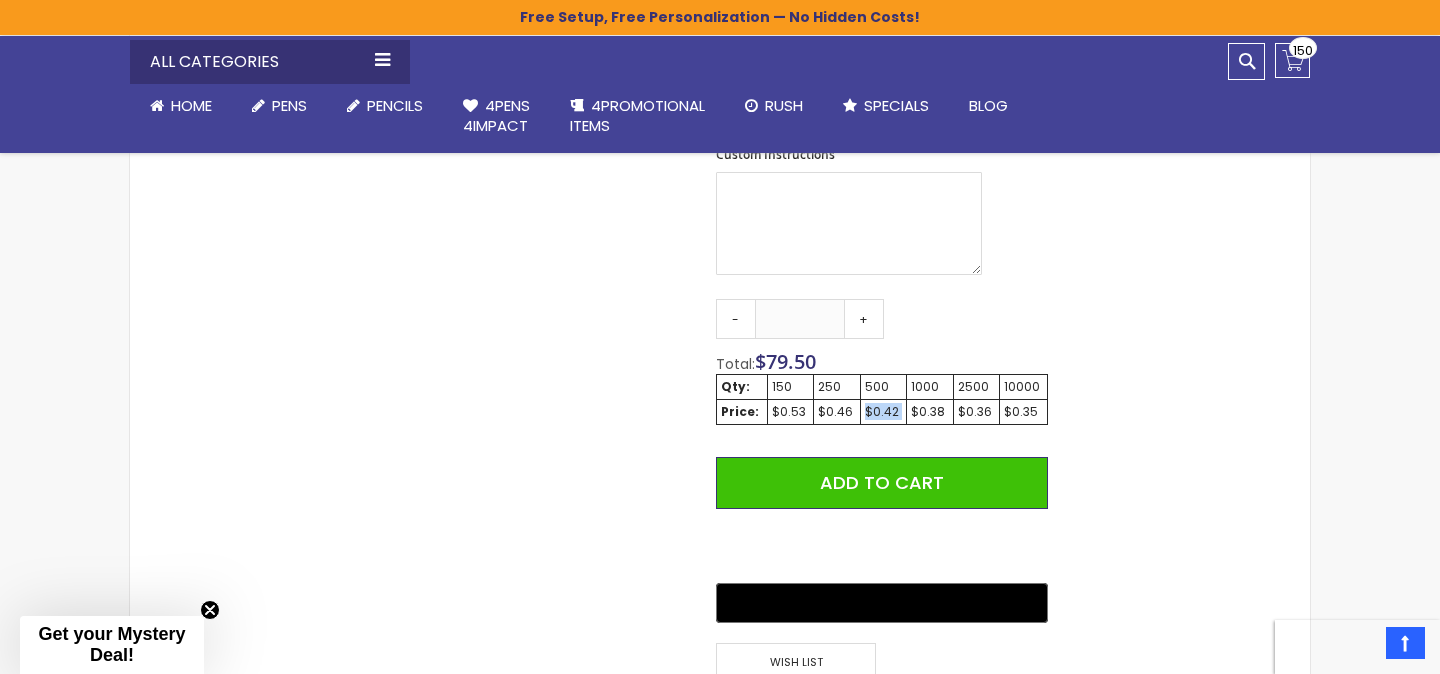 drag, startPoint x: 867, startPoint y: 408, endPoint x: 912, endPoint y: 408, distance: 45 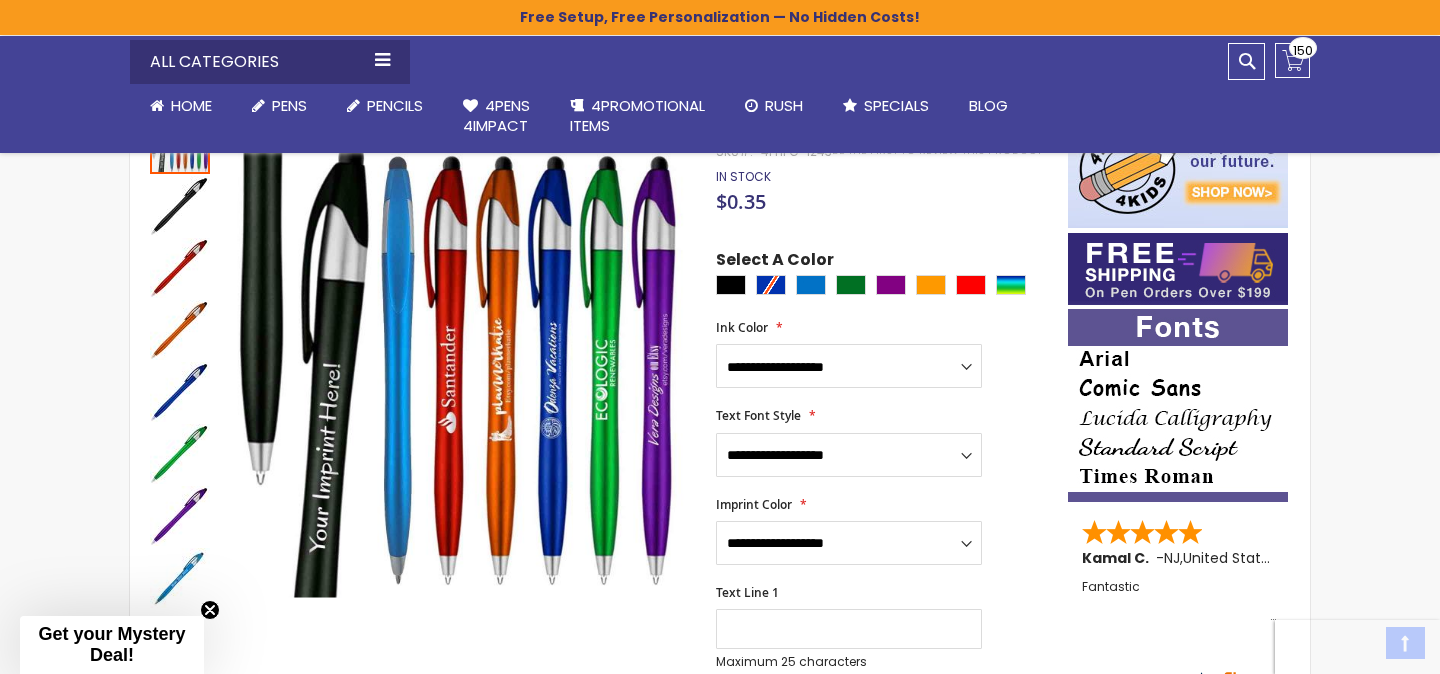 scroll, scrollTop: 563, scrollLeft: 0, axis: vertical 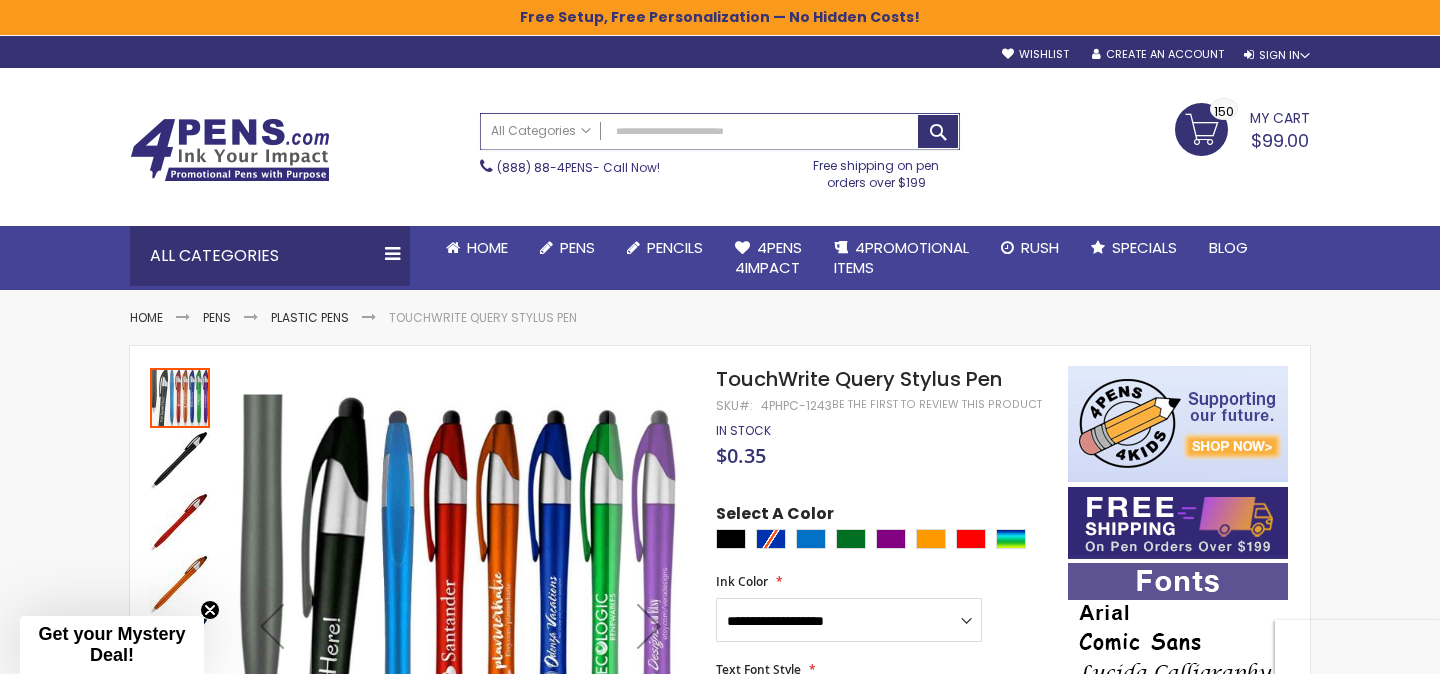 click on "Search" at bounding box center (720, 131) 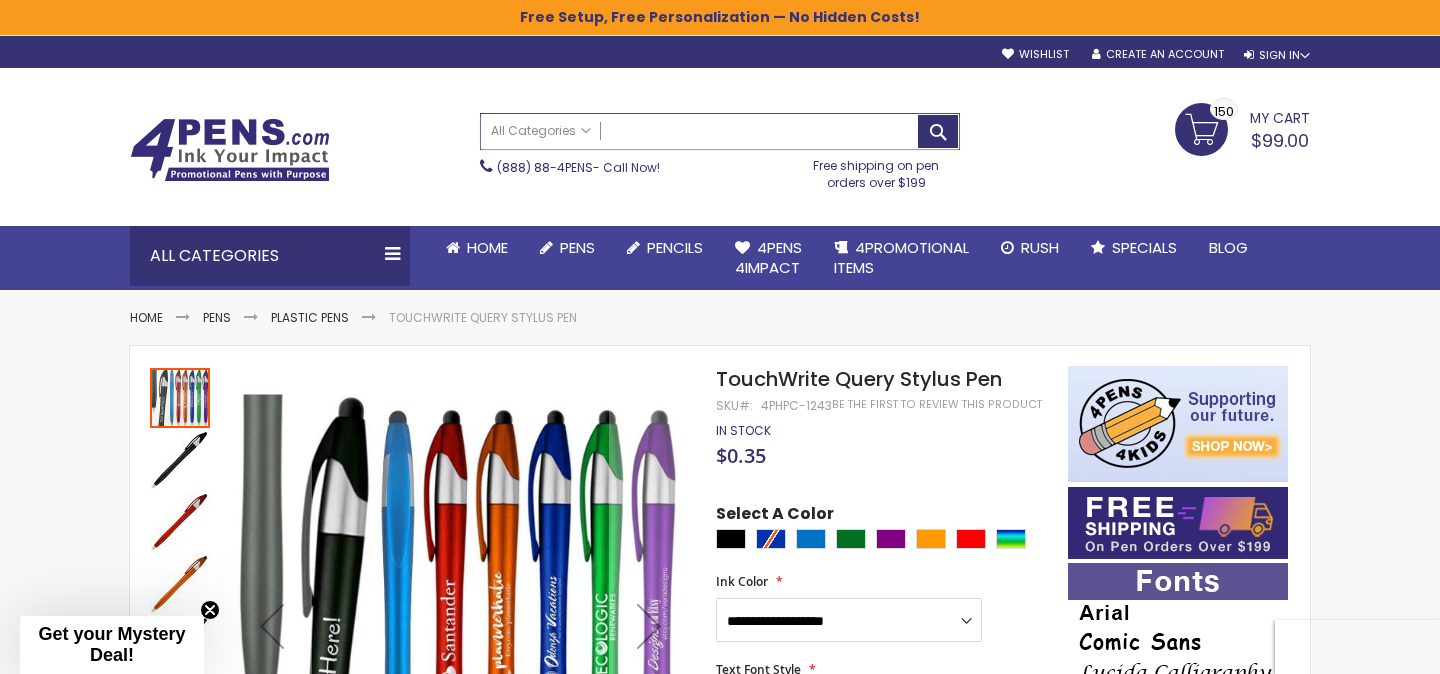 paste on "**********" 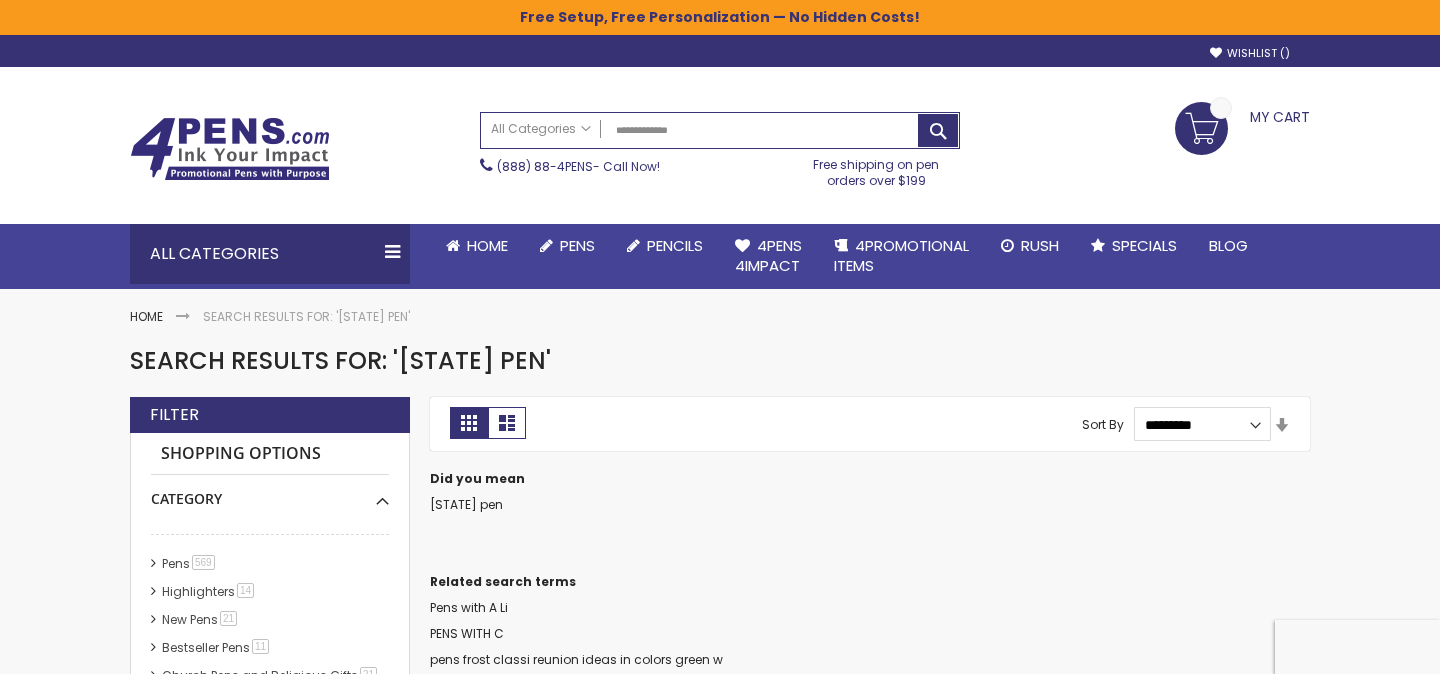 scroll, scrollTop: 0, scrollLeft: 0, axis: both 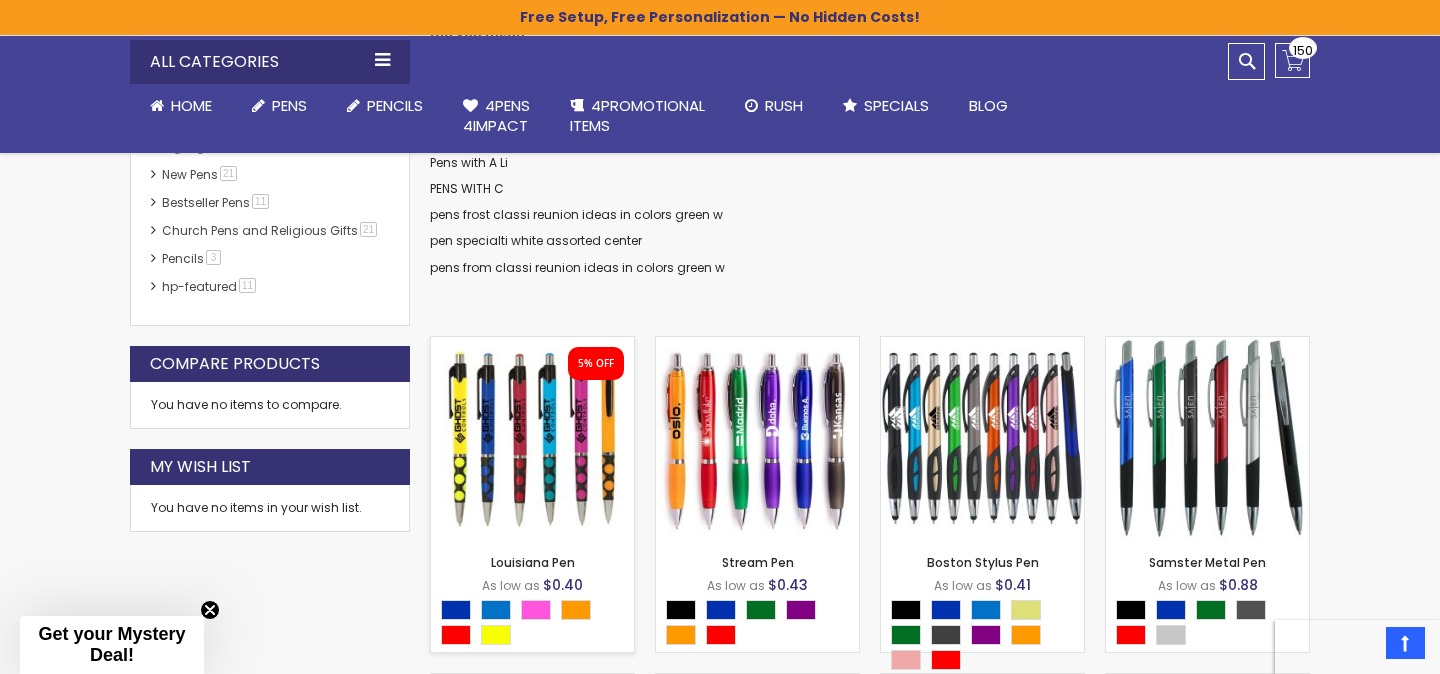 click at bounding box center [532, 438] 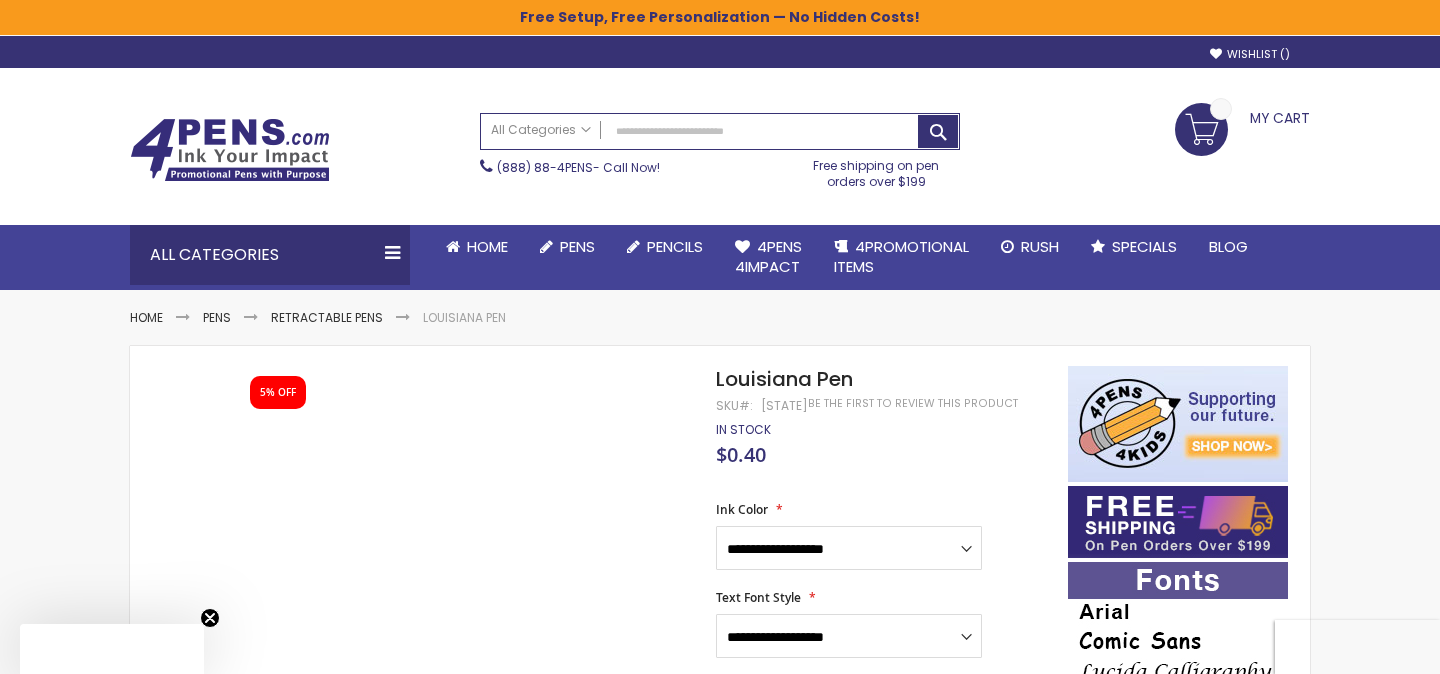 scroll, scrollTop: 0, scrollLeft: 0, axis: both 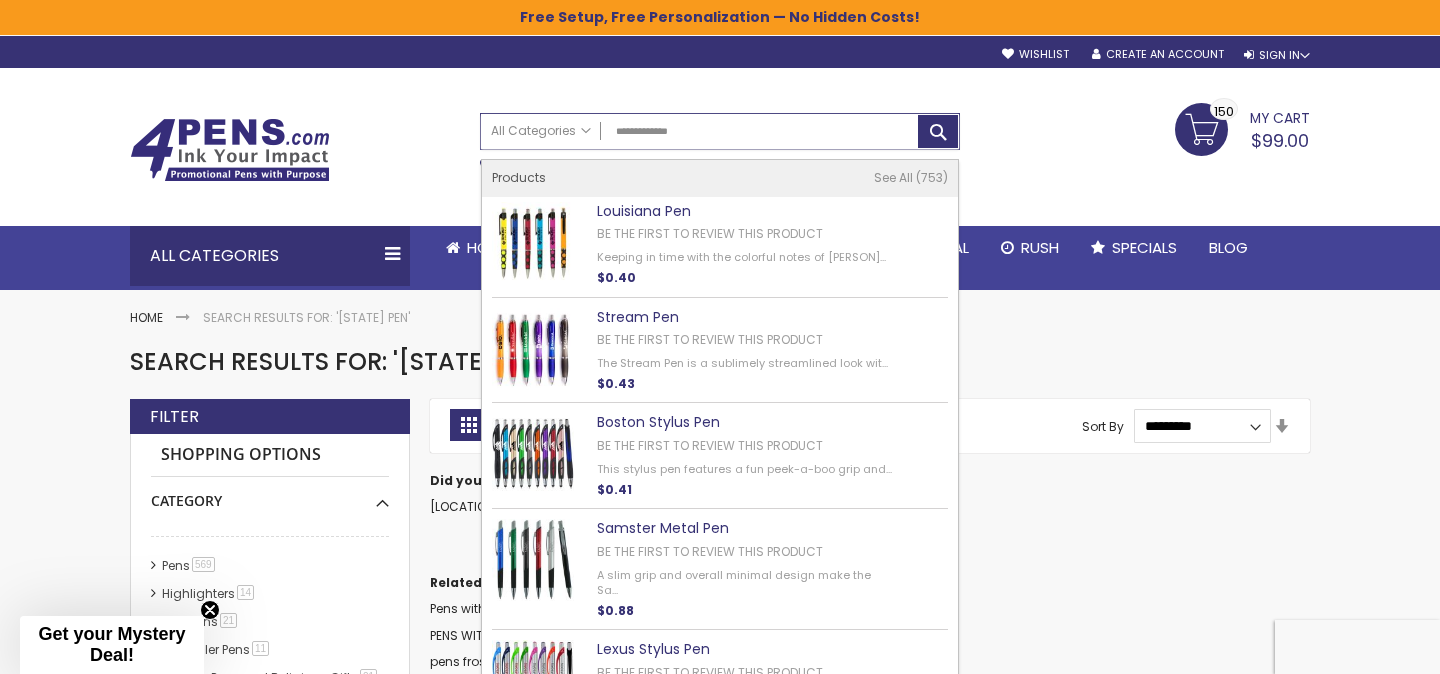 click on "**********" at bounding box center [720, 131] 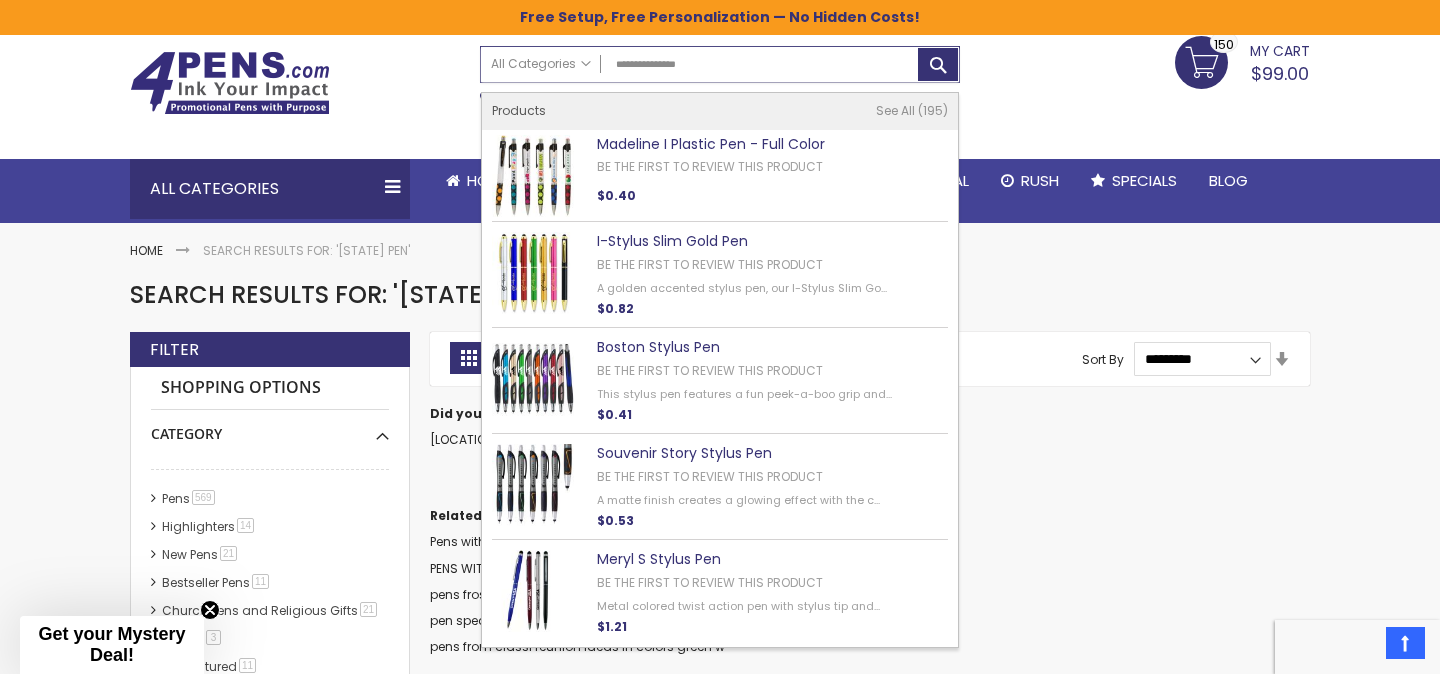 scroll, scrollTop: 0, scrollLeft: 0, axis: both 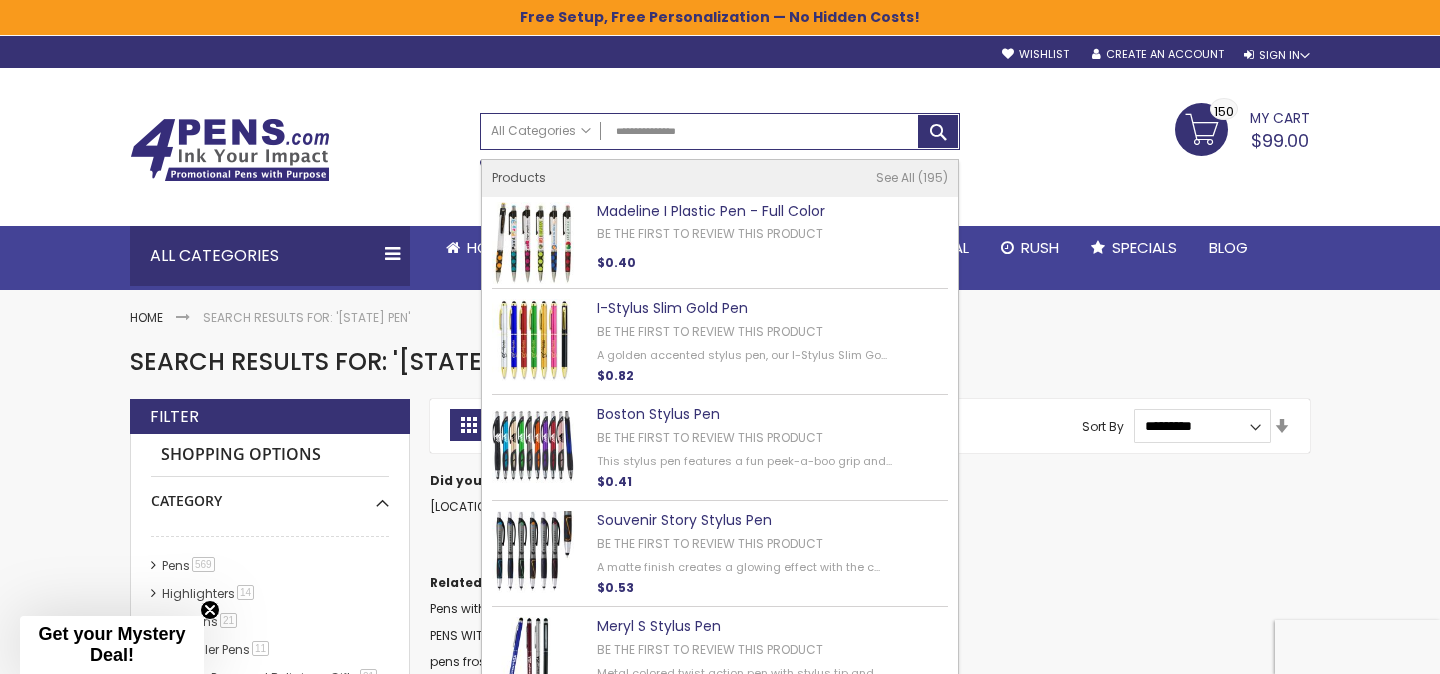 click on "Did you mean
louisana pen" at bounding box center [870, 494] 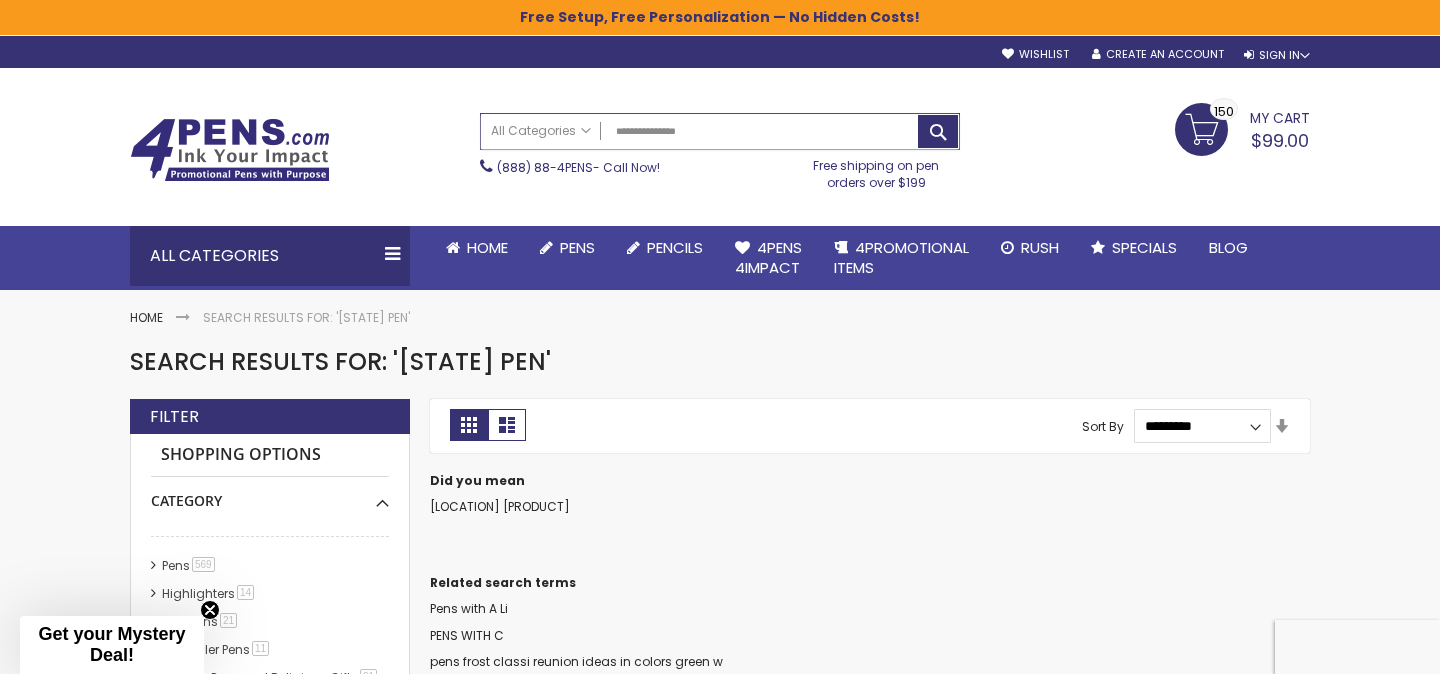 click on "**********" at bounding box center [720, 131] 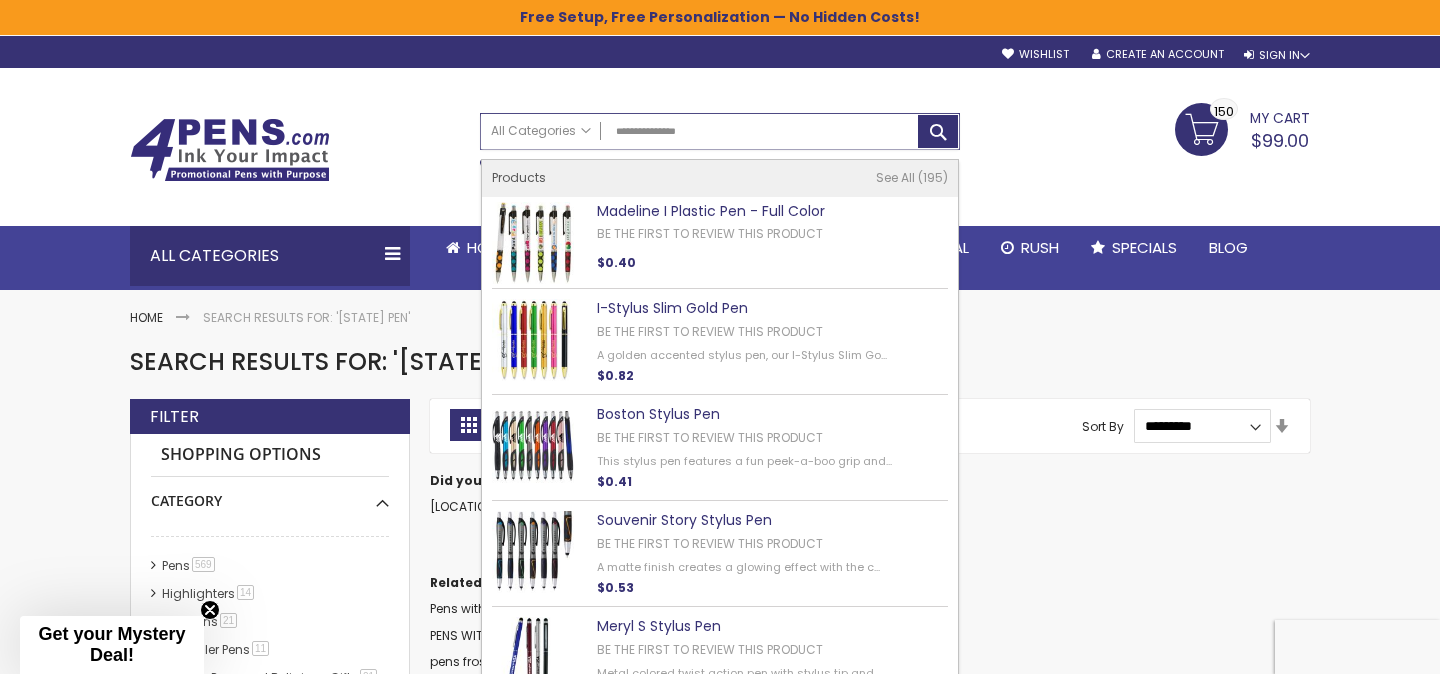 click on "**********" at bounding box center [720, 131] 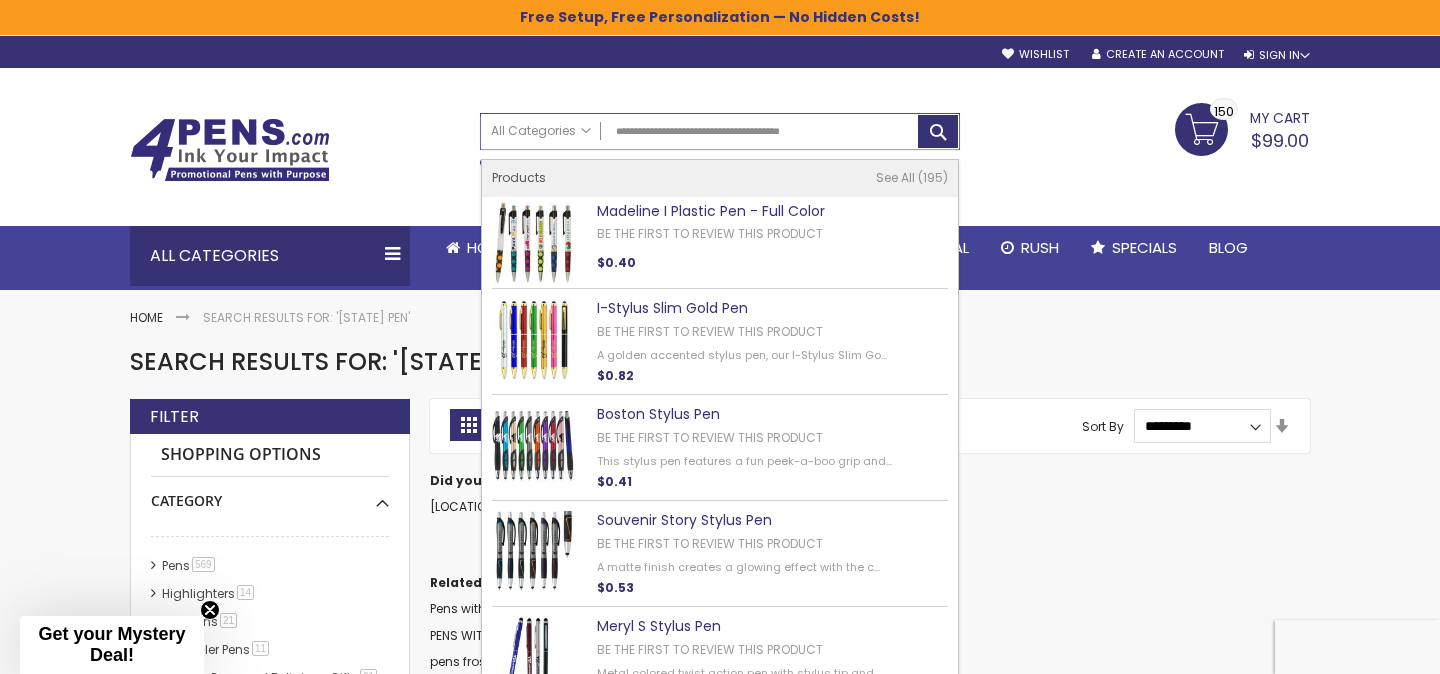 click on "**********" at bounding box center [720, 131] 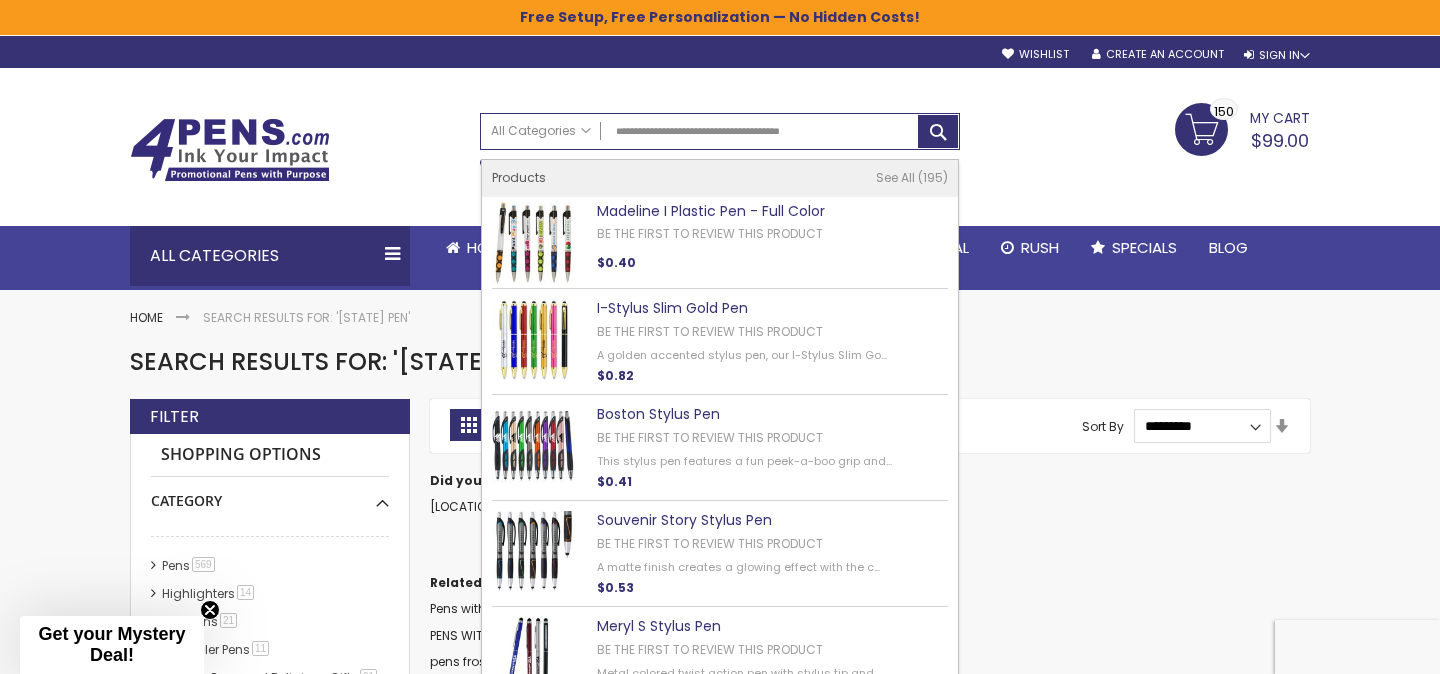 click on "**********" at bounding box center (720, 131) 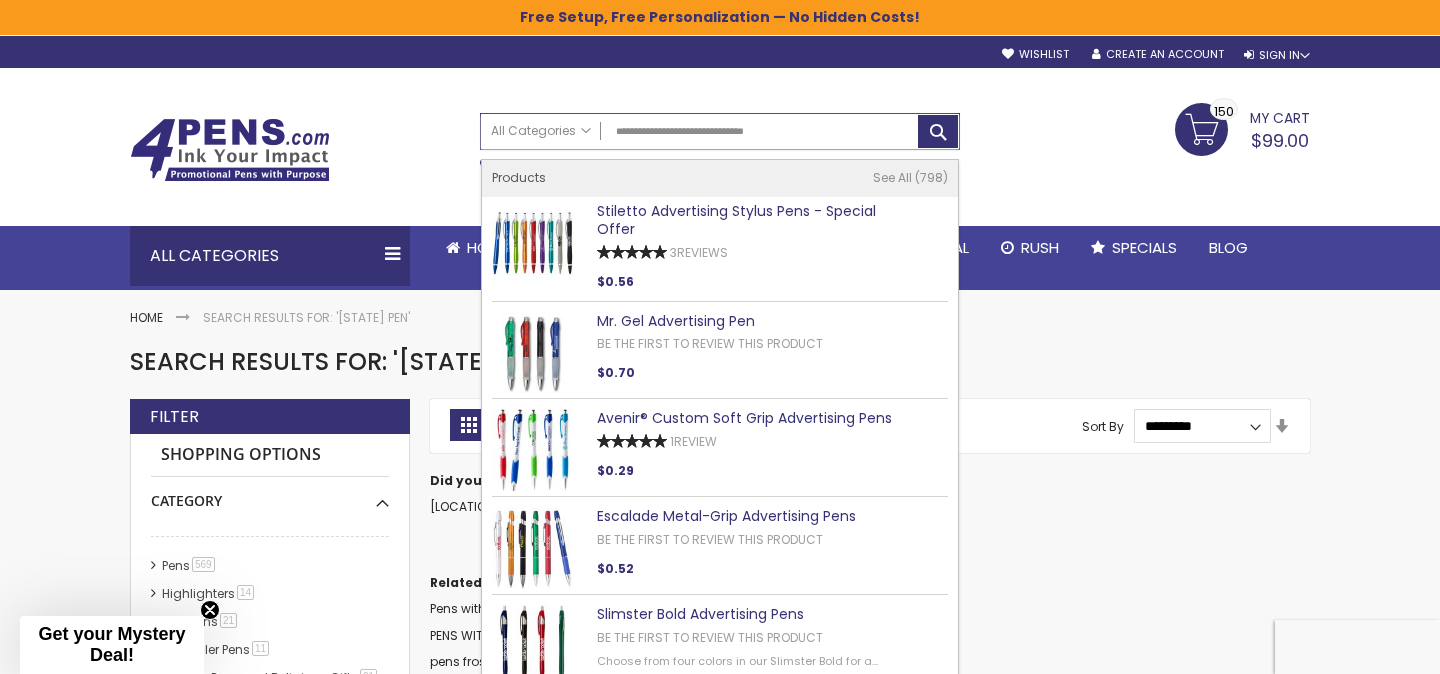 type on "**********" 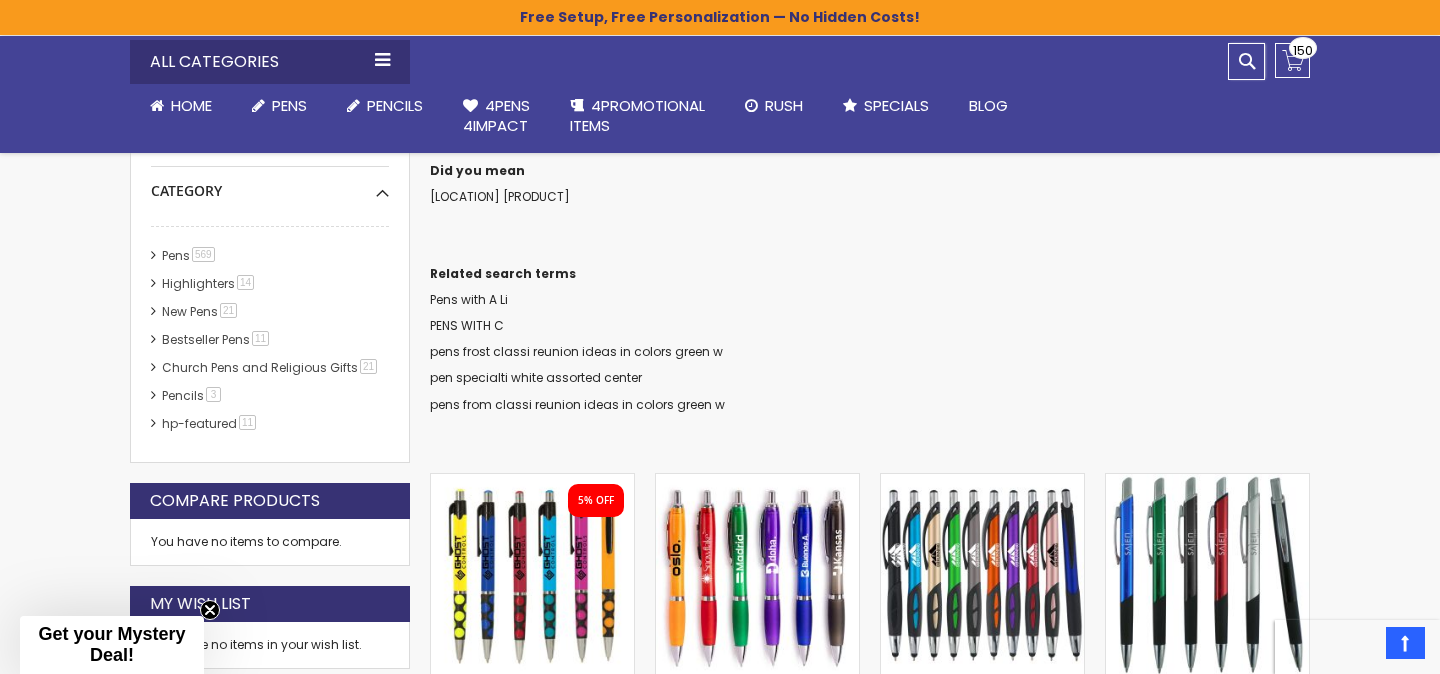 scroll, scrollTop: 0, scrollLeft: 0, axis: both 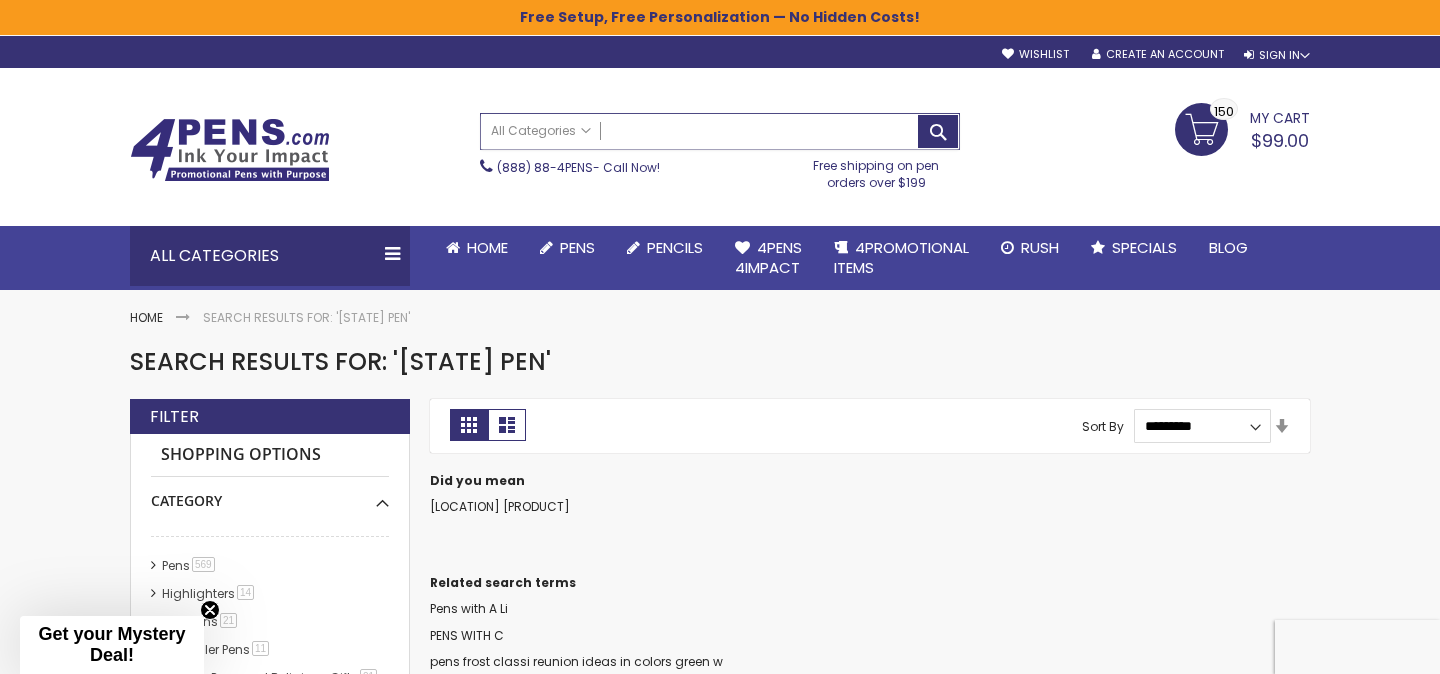 click on "Search" at bounding box center (720, 131) 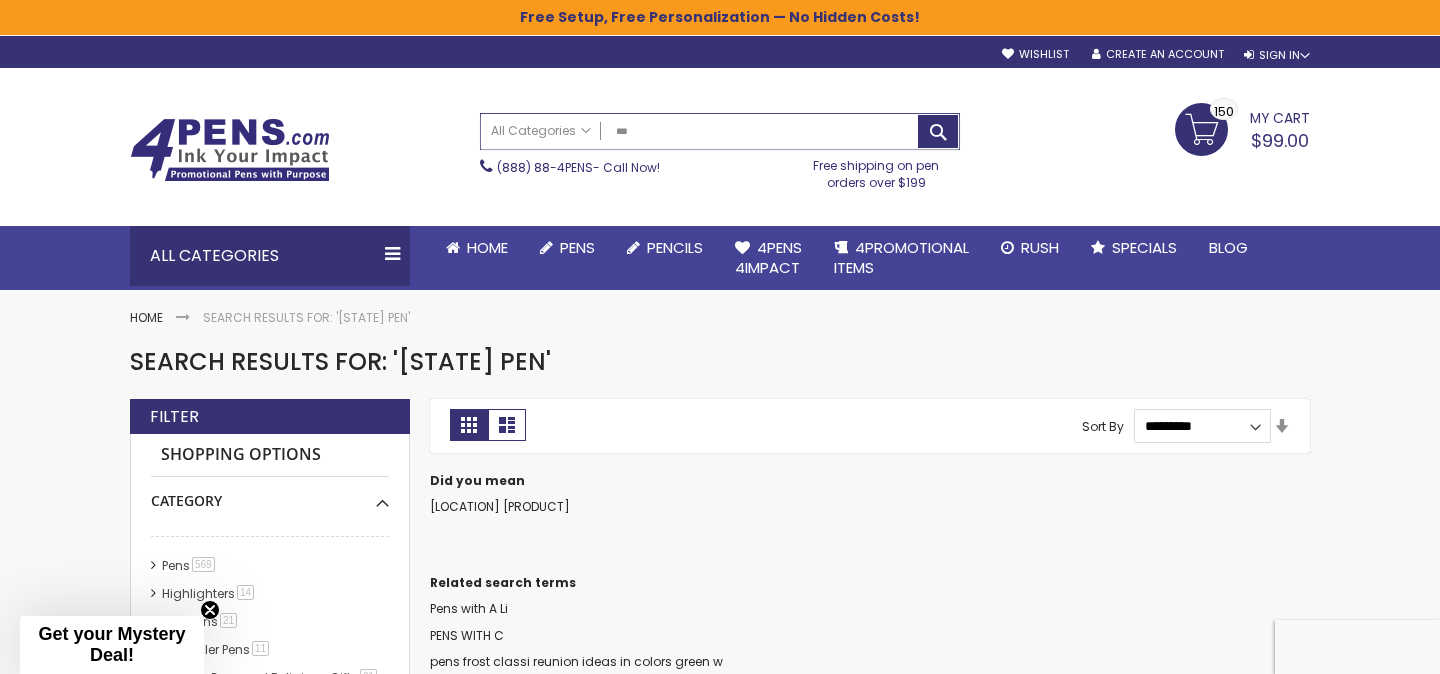 type on "****" 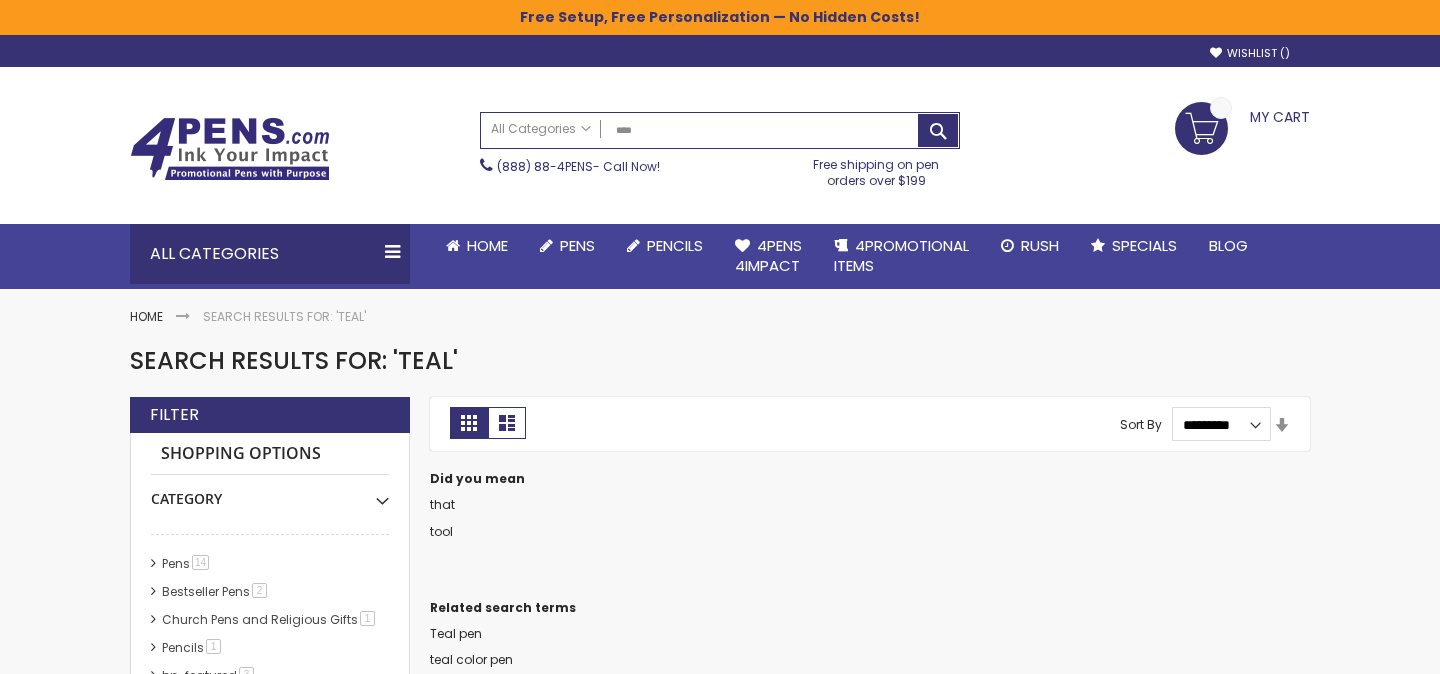 scroll, scrollTop: 0, scrollLeft: 0, axis: both 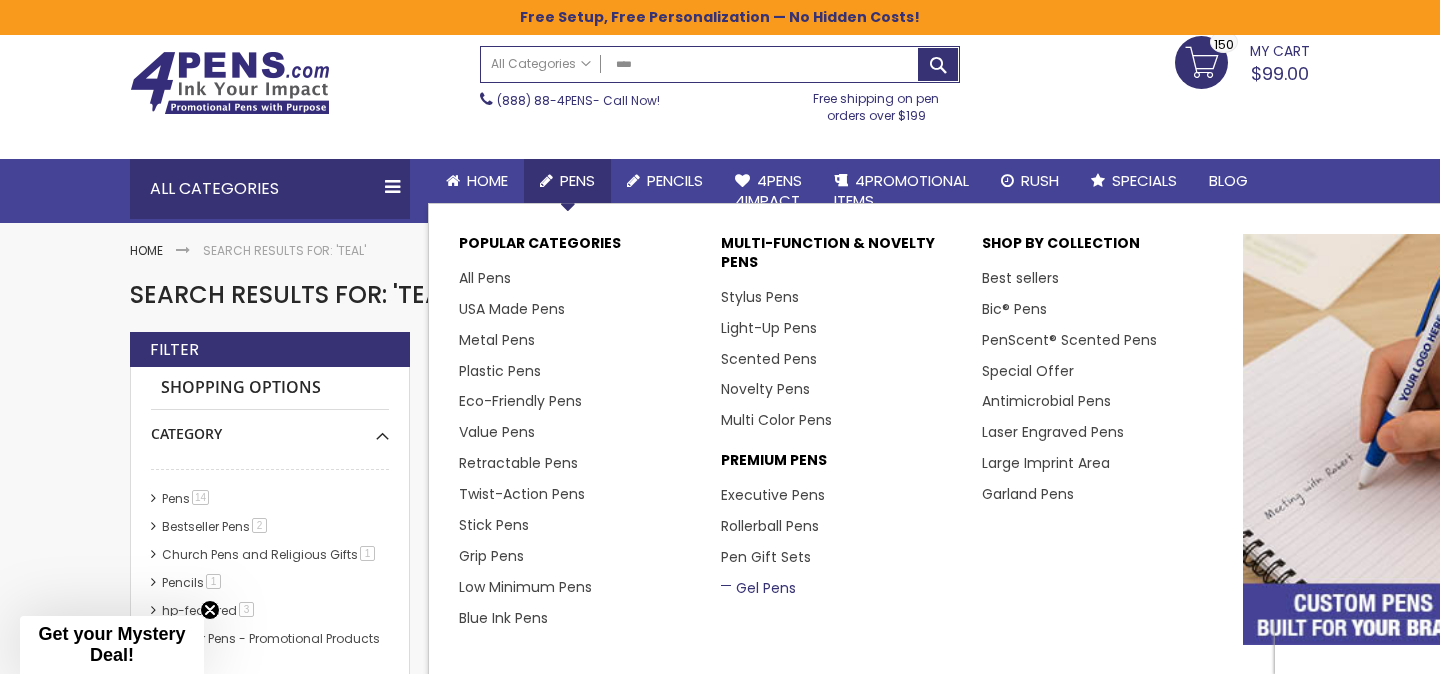 click on "Gel Pens" at bounding box center (758, 588) 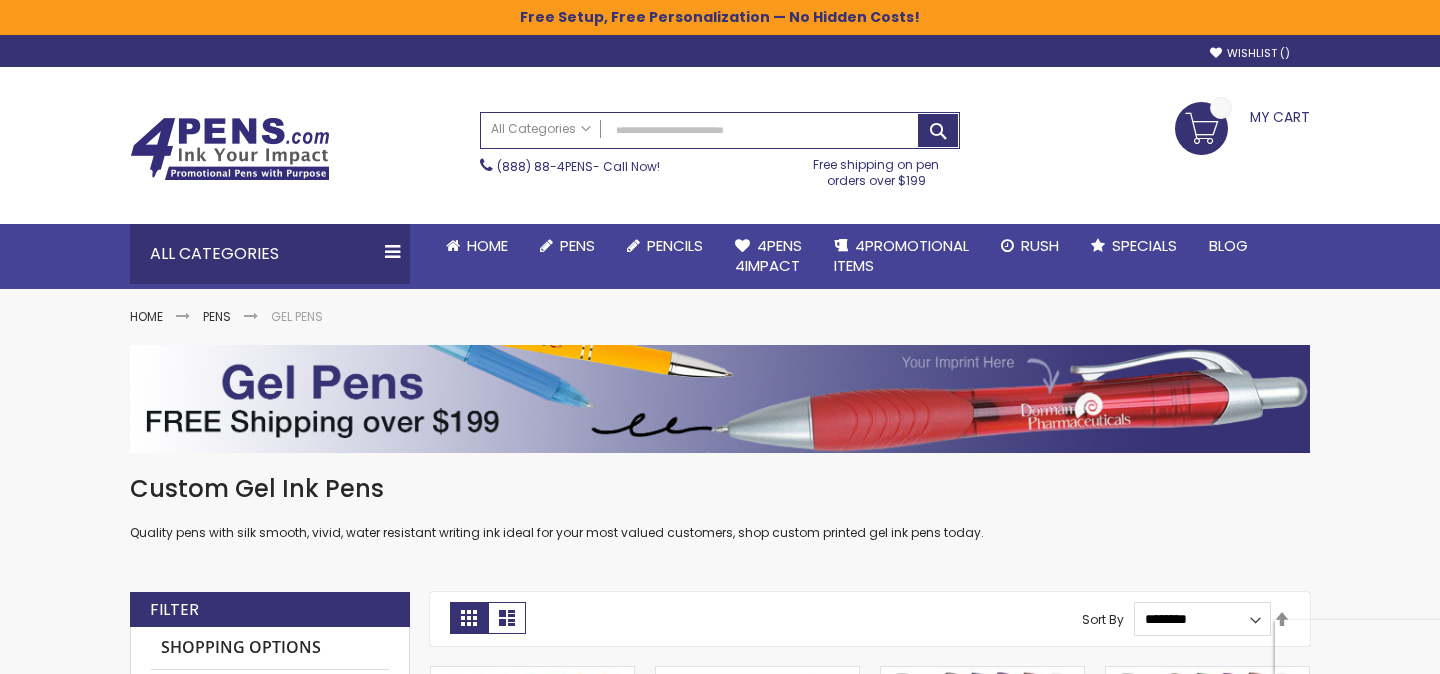 scroll, scrollTop: 0, scrollLeft: 0, axis: both 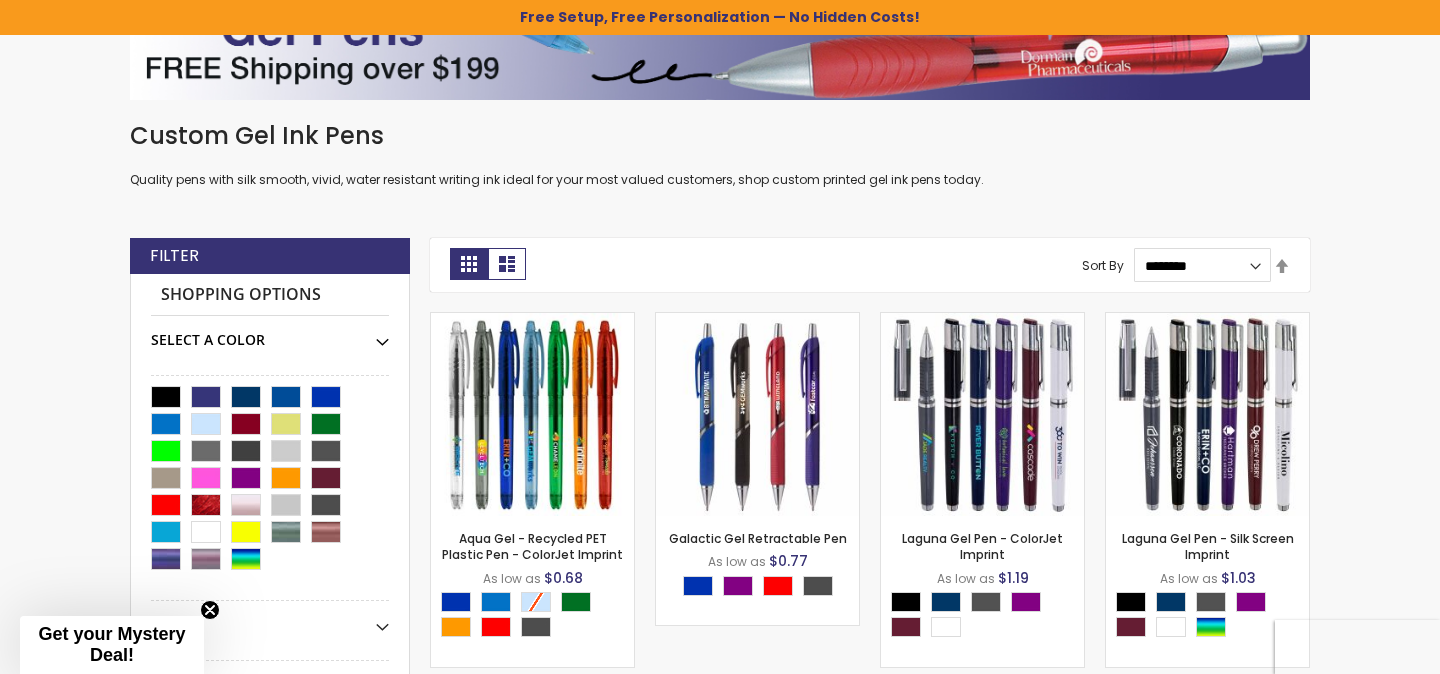 click on "Select A Color" at bounding box center (270, 333) 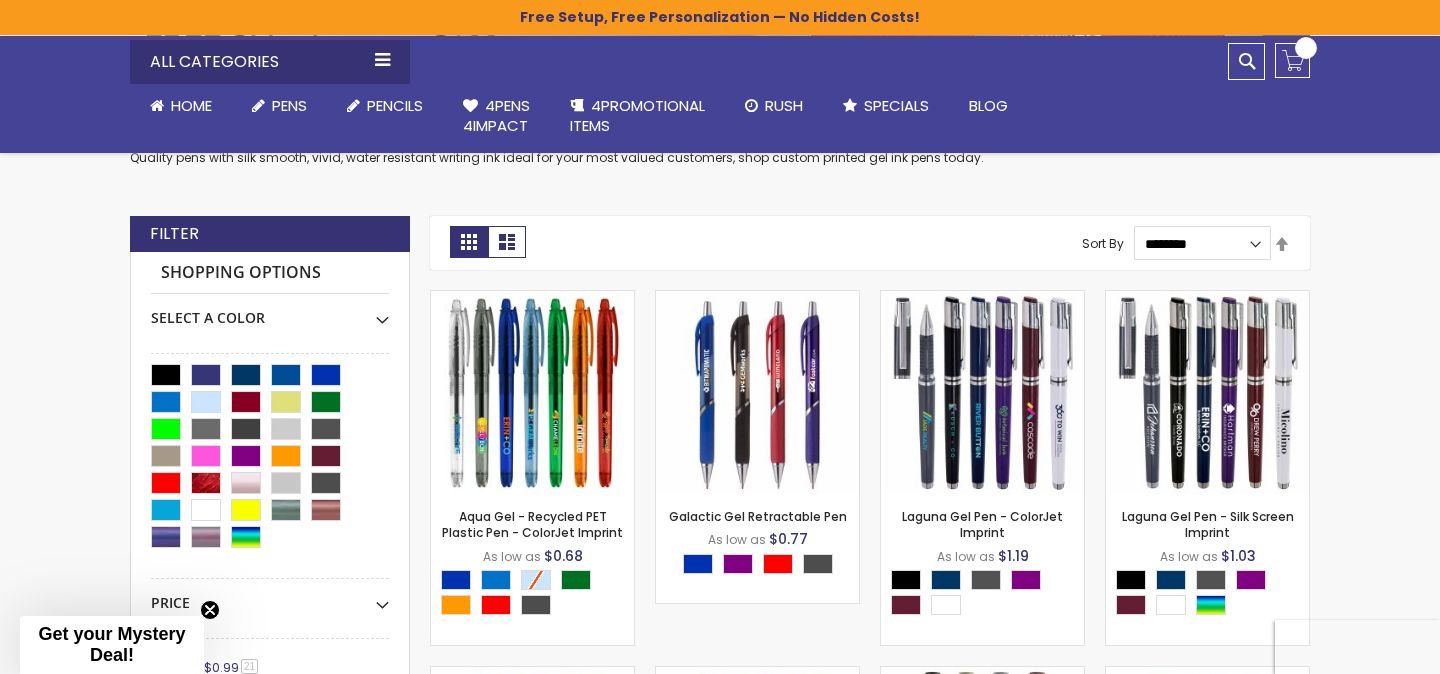scroll, scrollTop: 384, scrollLeft: 0, axis: vertical 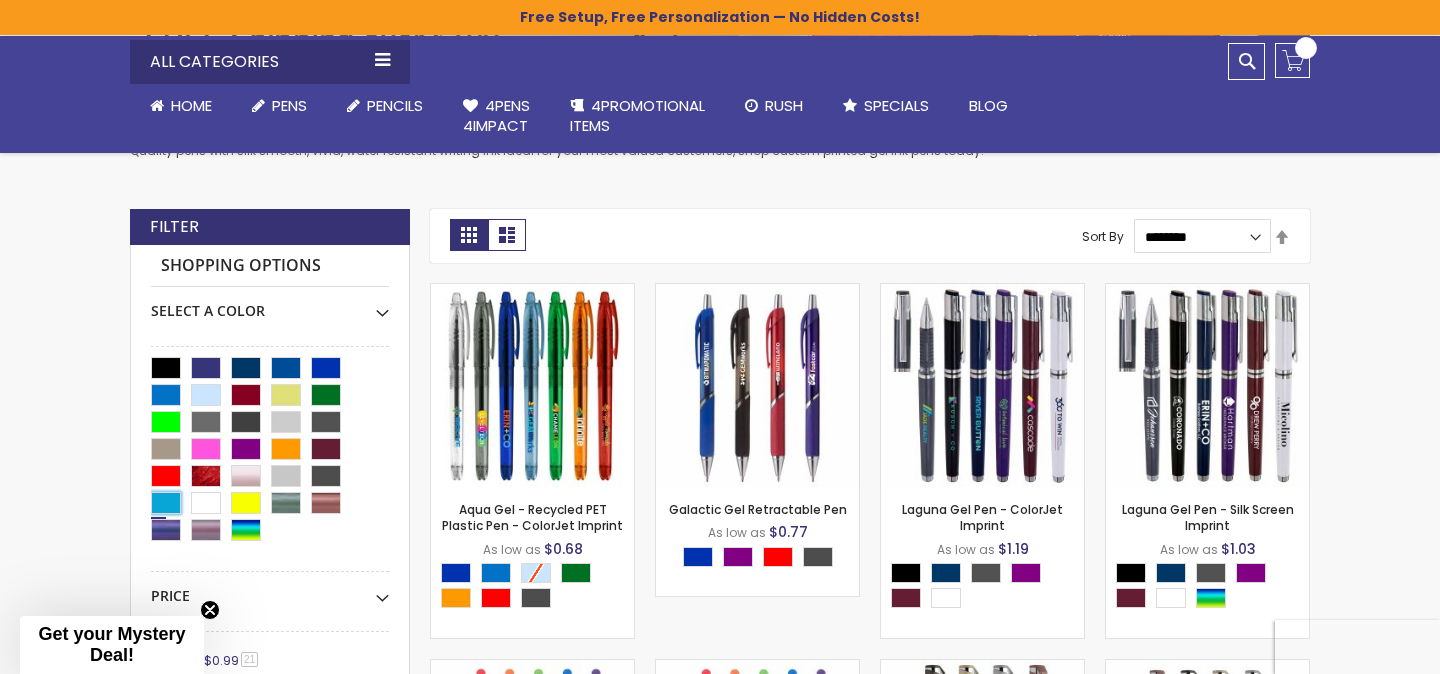 click at bounding box center (166, 503) 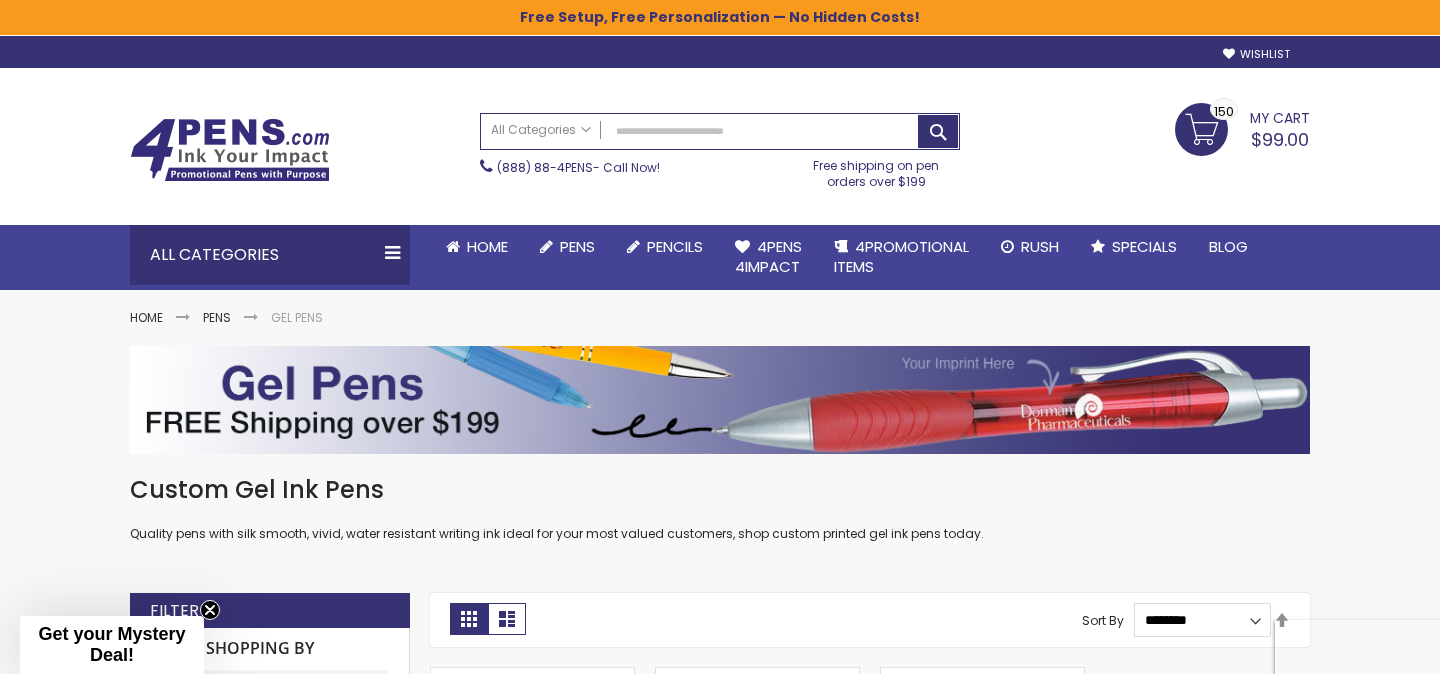 scroll, scrollTop: 0, scrollLeft: 0, axis: both 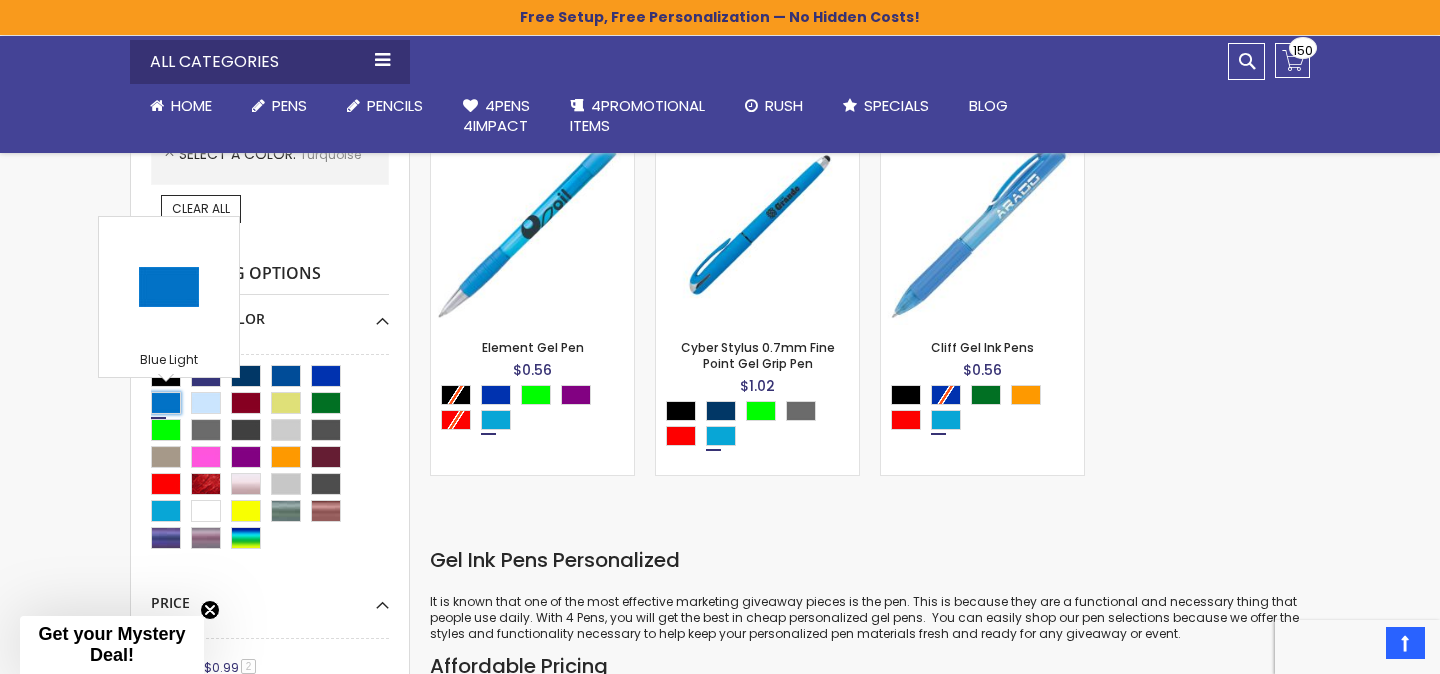 click at bounding box center (166, 403) 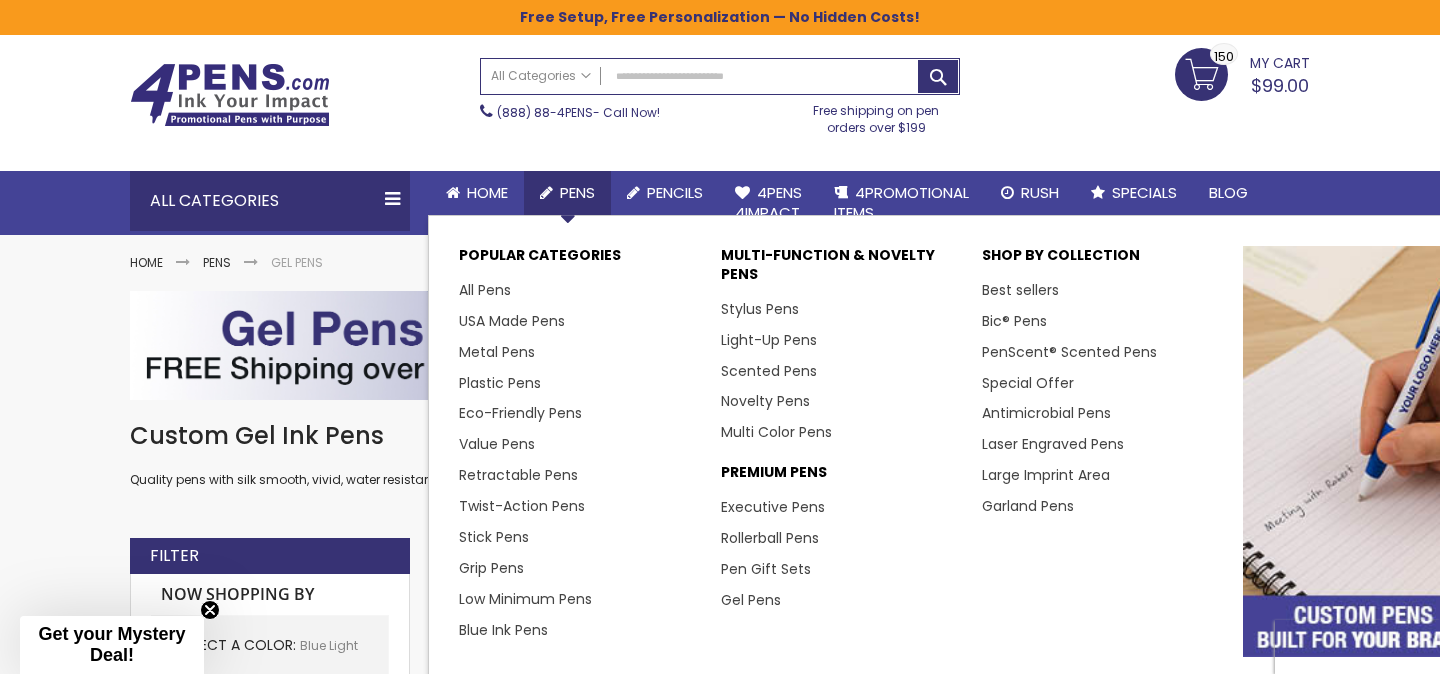 scroll, scrollTop: 62, scrollLeft: 0, axis: vertical 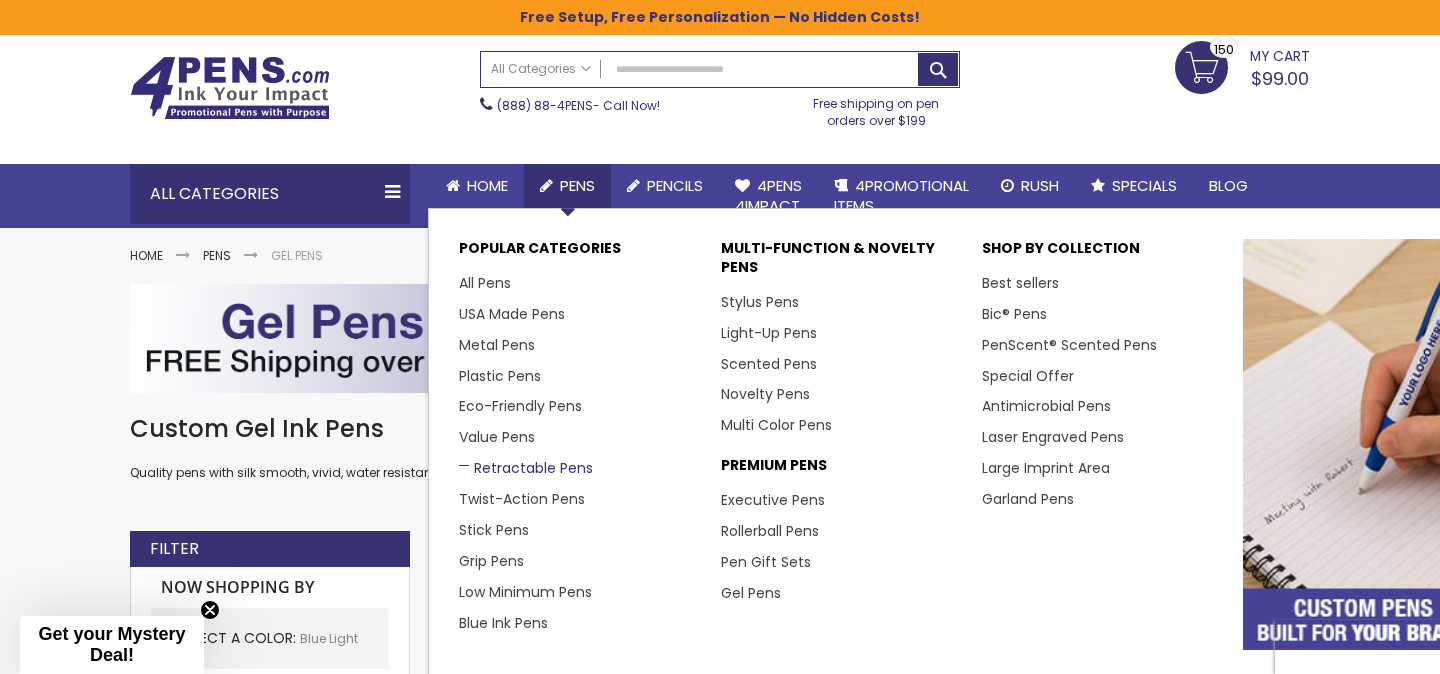 click on "Retractable Pens" at bounding box center (526, 468) 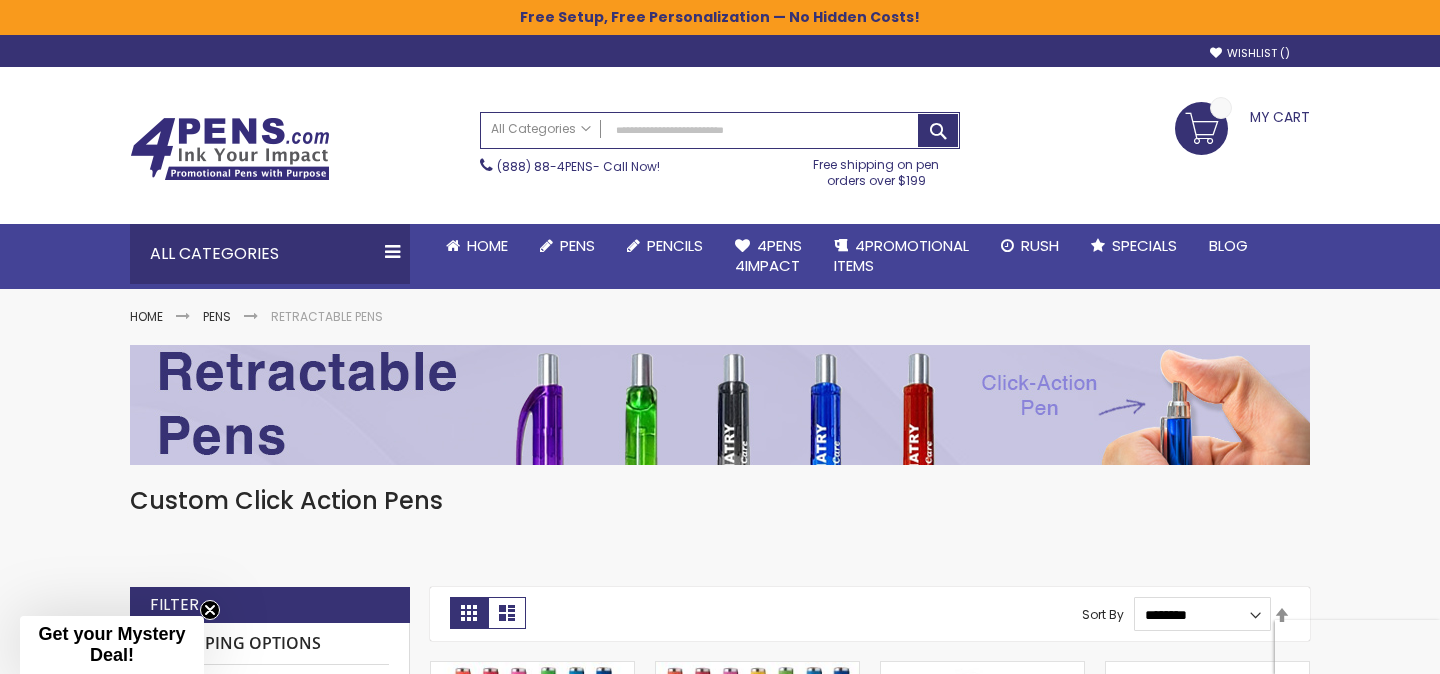 scroll, scrollTop: 0, scrollLeft: 0, axis: both 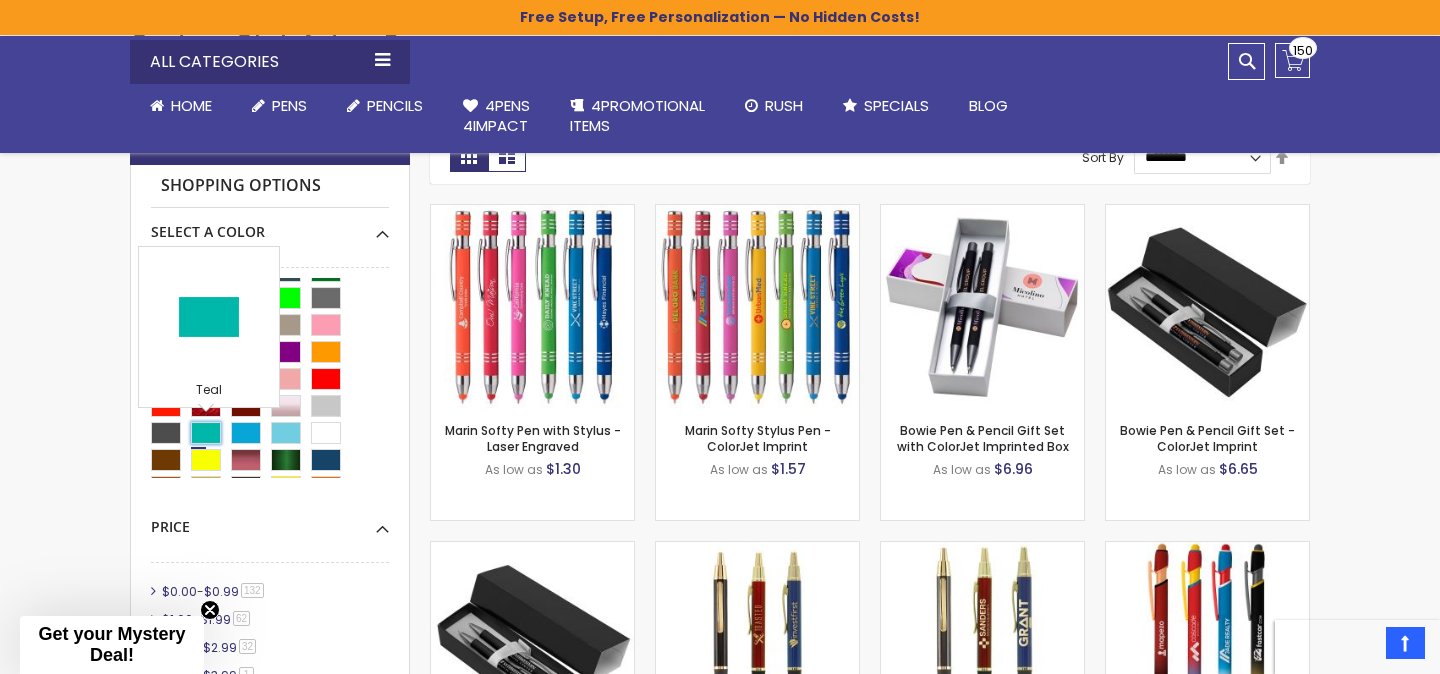click at bounding box center (206, 433) 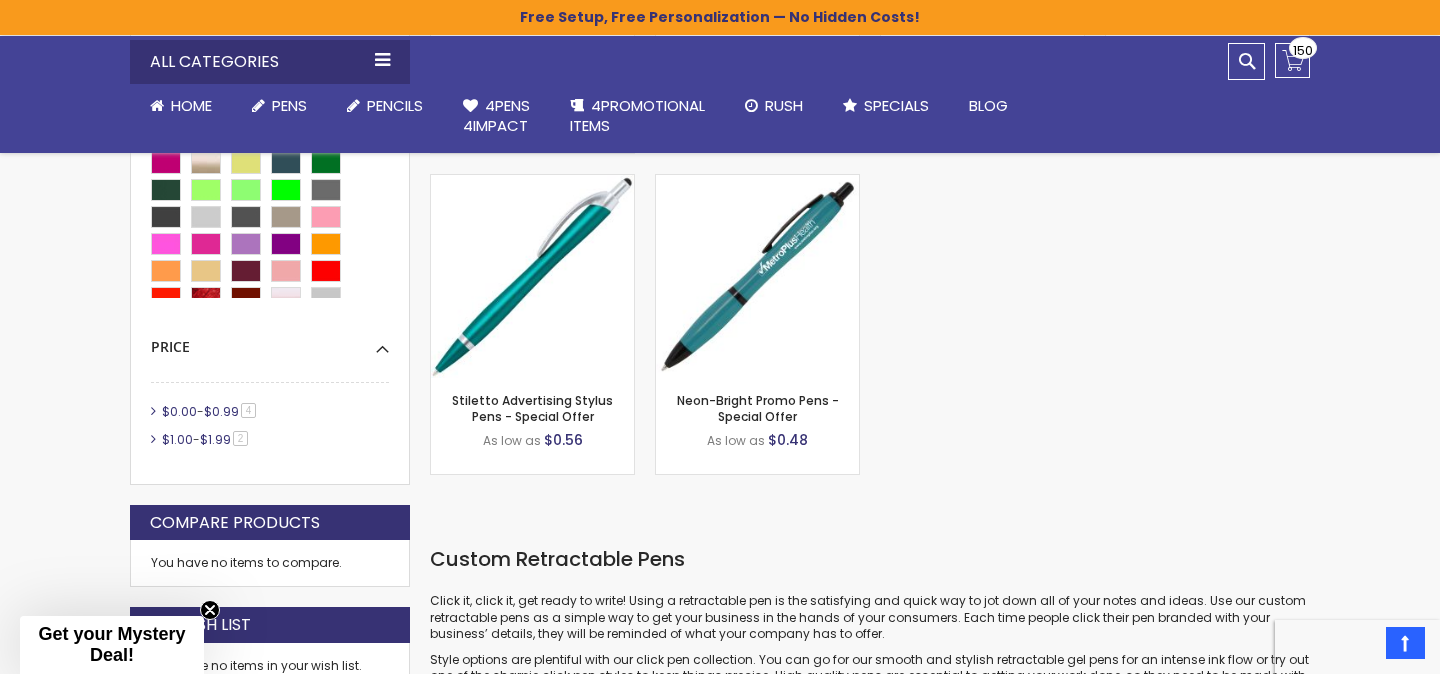 scroll, scrollTop: 853, scrollLeft: 0, axis: vertical 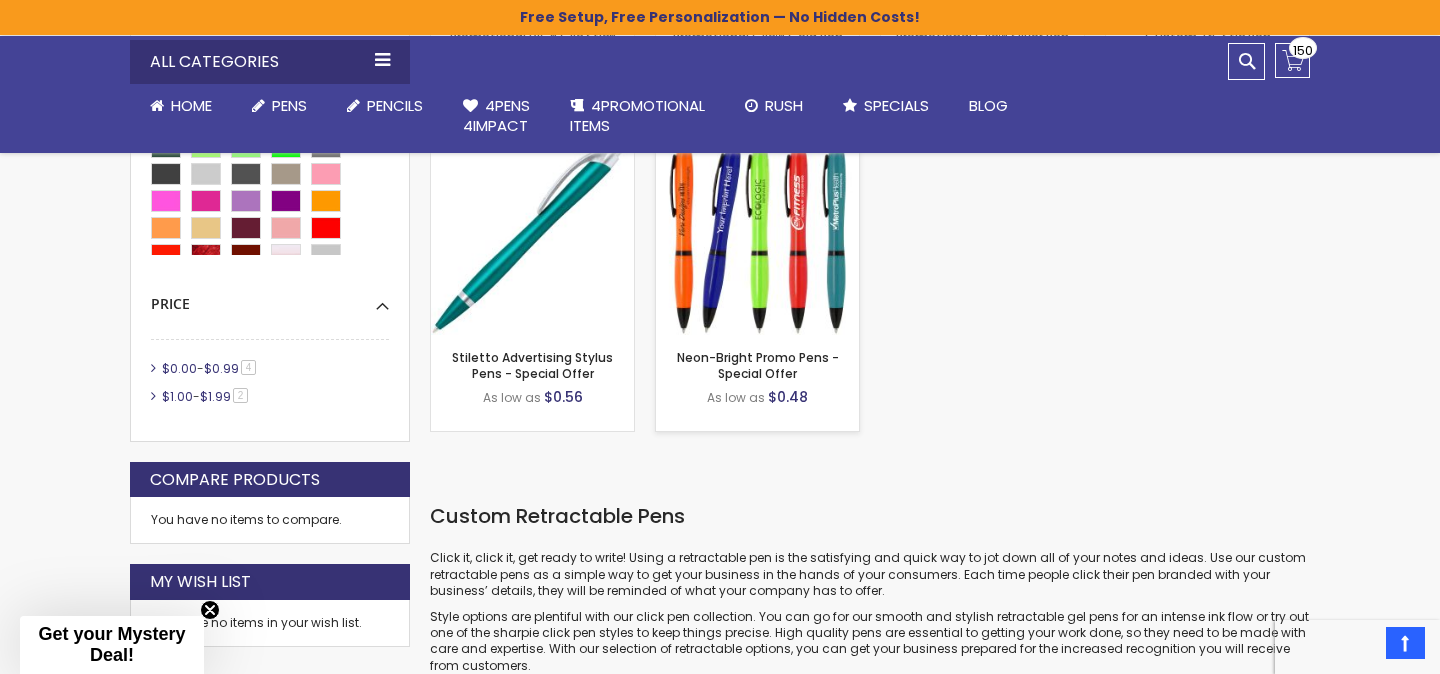 click at bounding box center (757, 233) 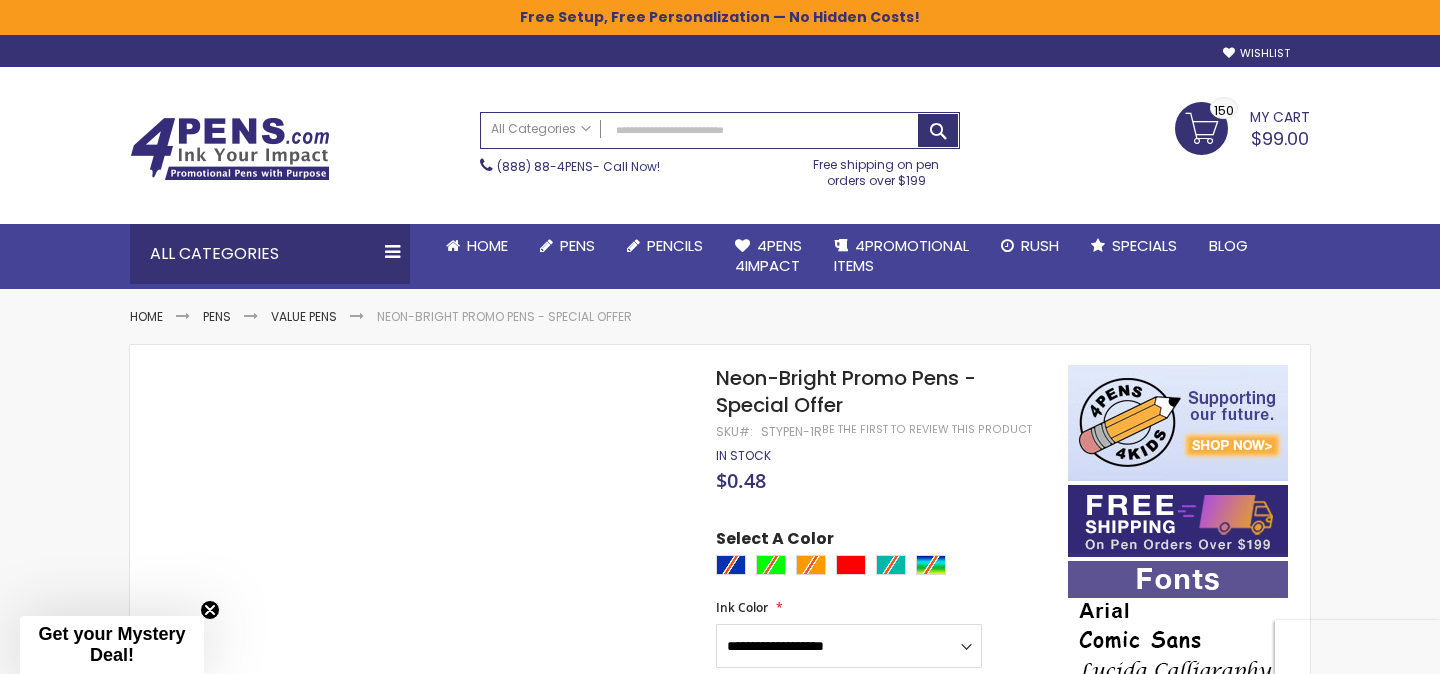 scroll, scrollTop: 0, scrollLeft: 0, axis: both 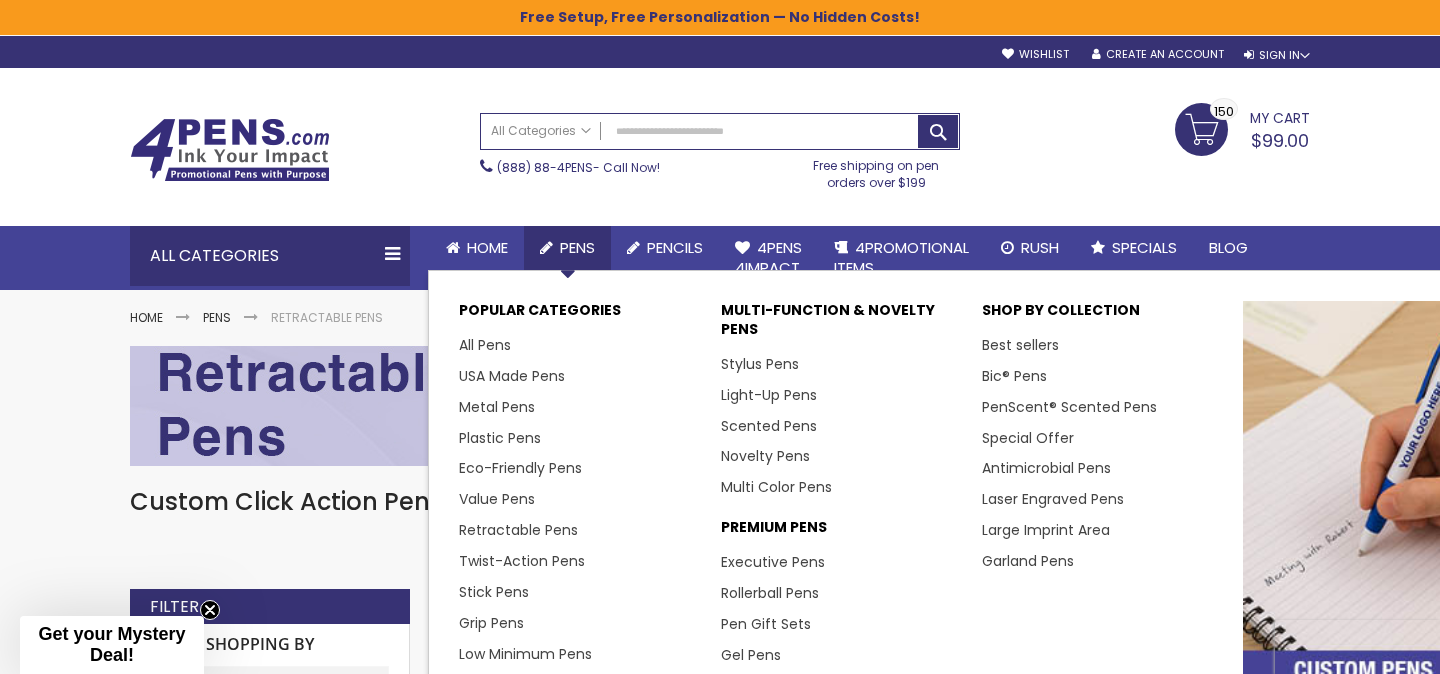 click on "All Pens" at bounding box center (579, 345) 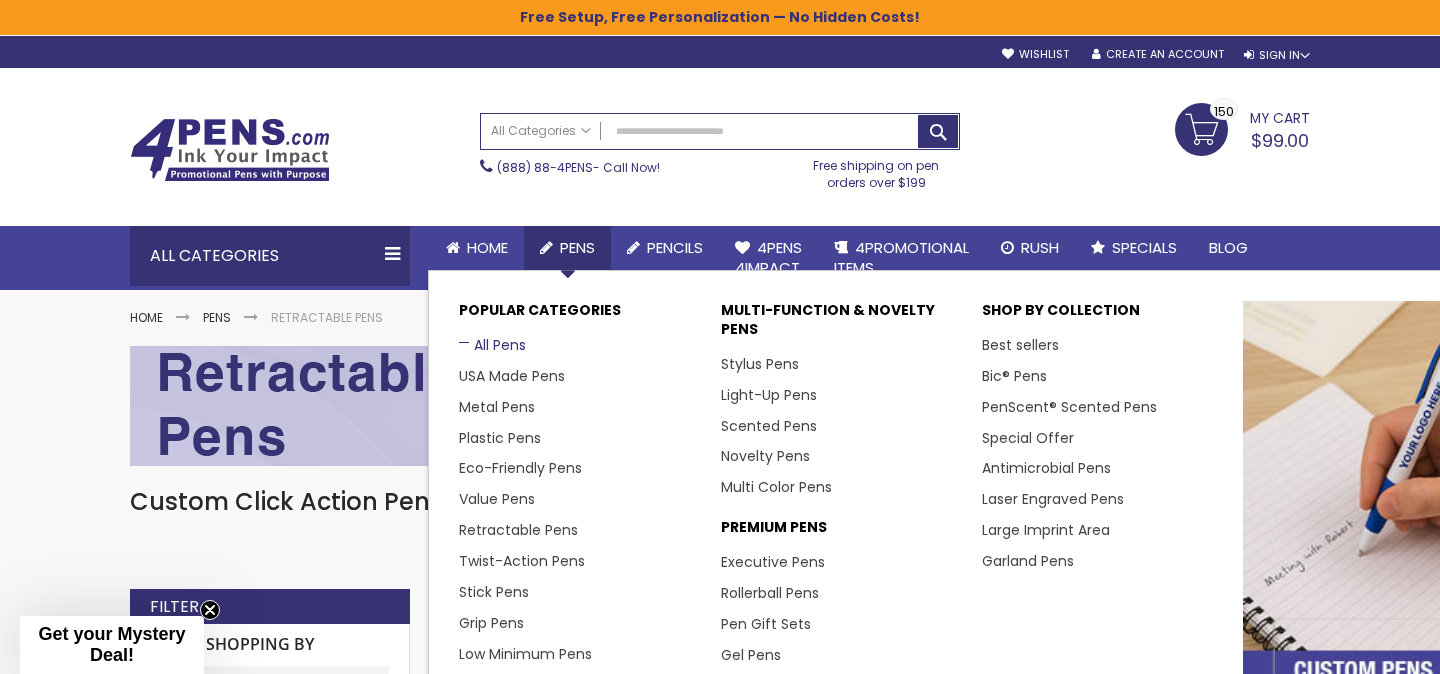 click on "All Pens" at bounding box center [492, 345] 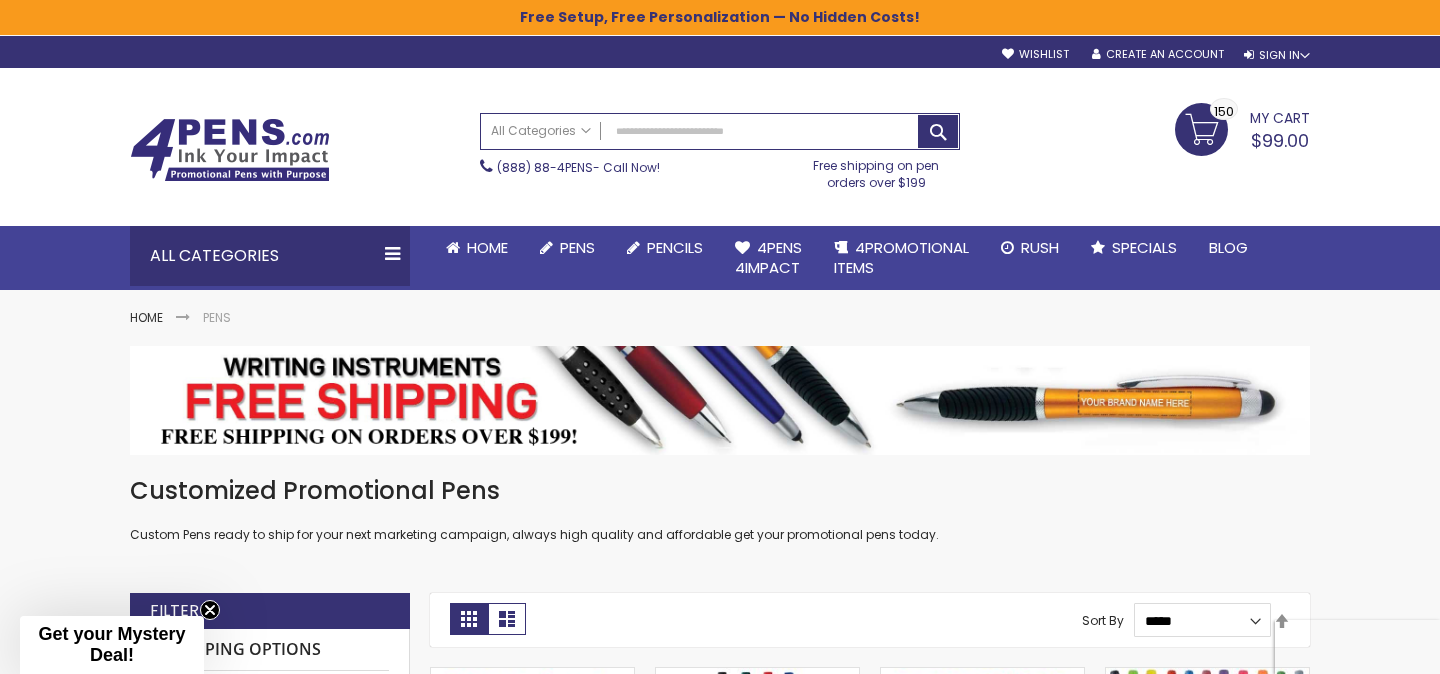 scroll, scrollTop: 0, scrollLeft: 0, axis: both 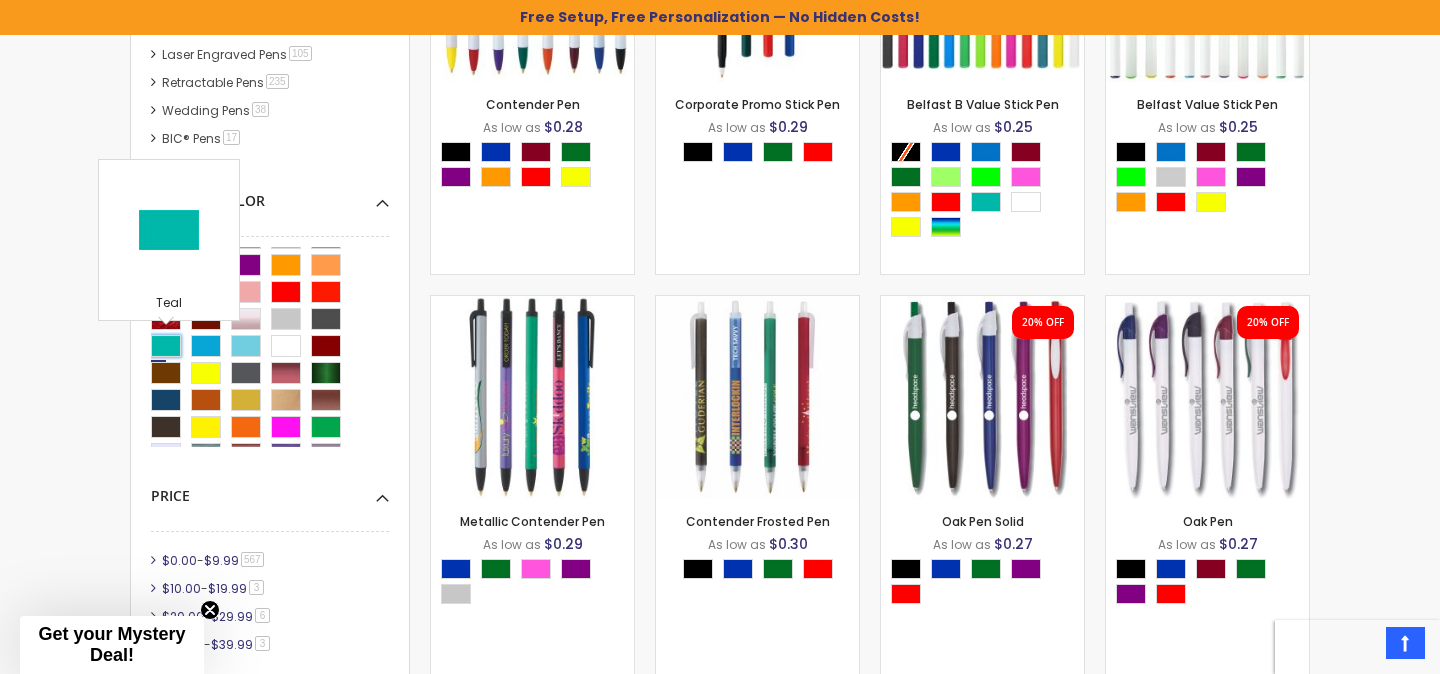 click at bounding box center (166, 346) 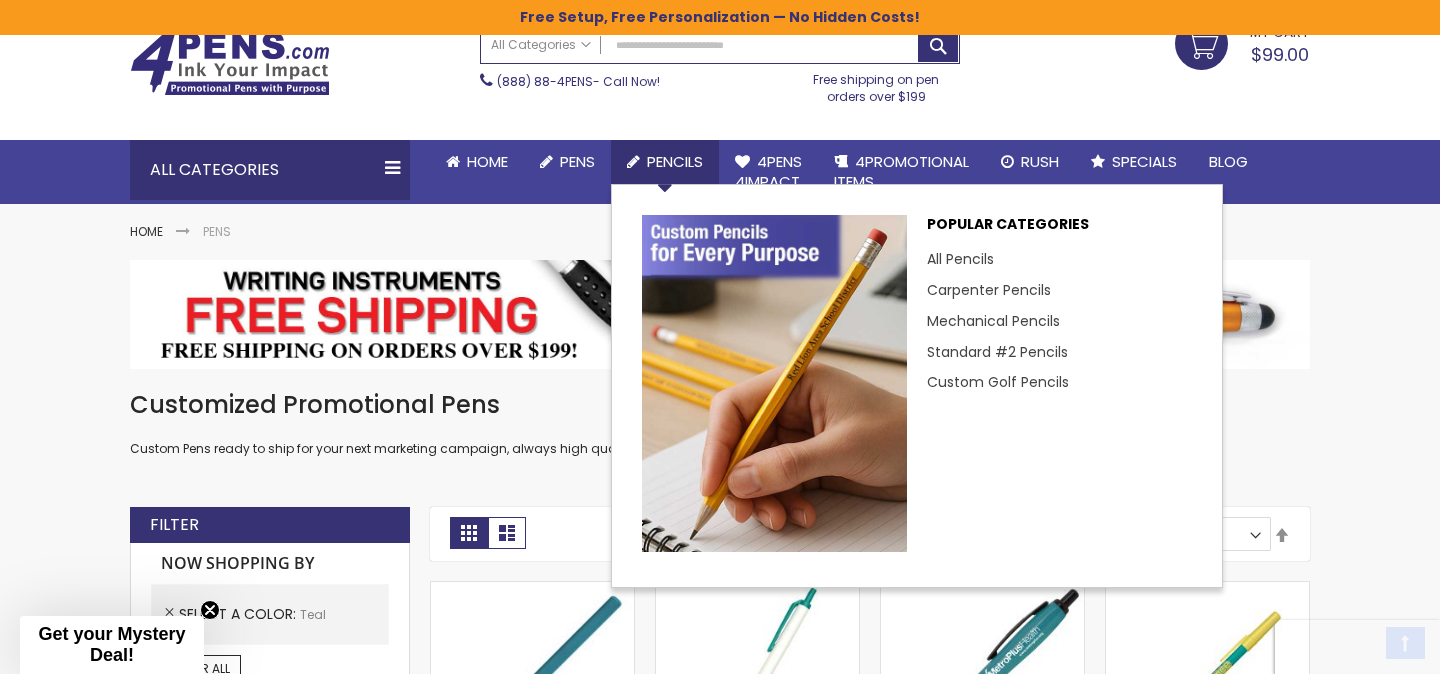 scroll, scrollTop: 91, scrollLeft: 0, axis: vertical 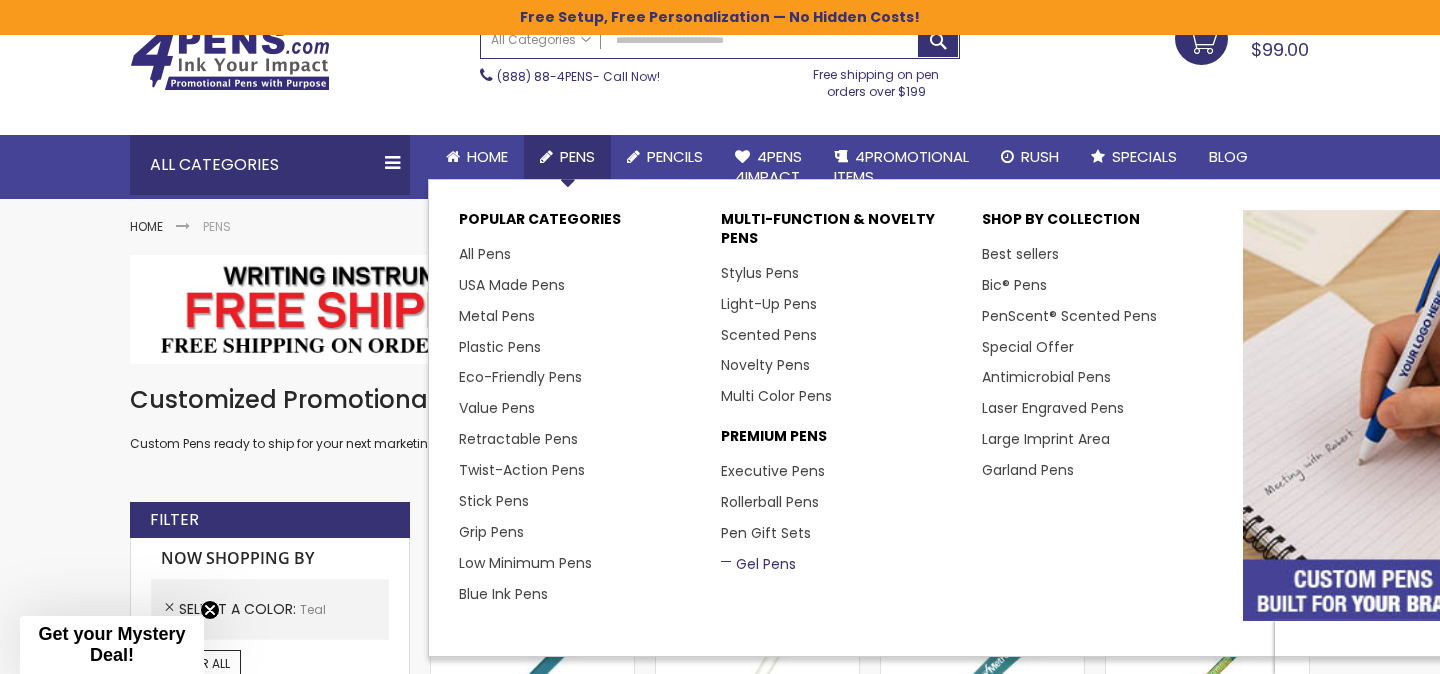 click on "Gel Pens" at bounding box center (758, 564) 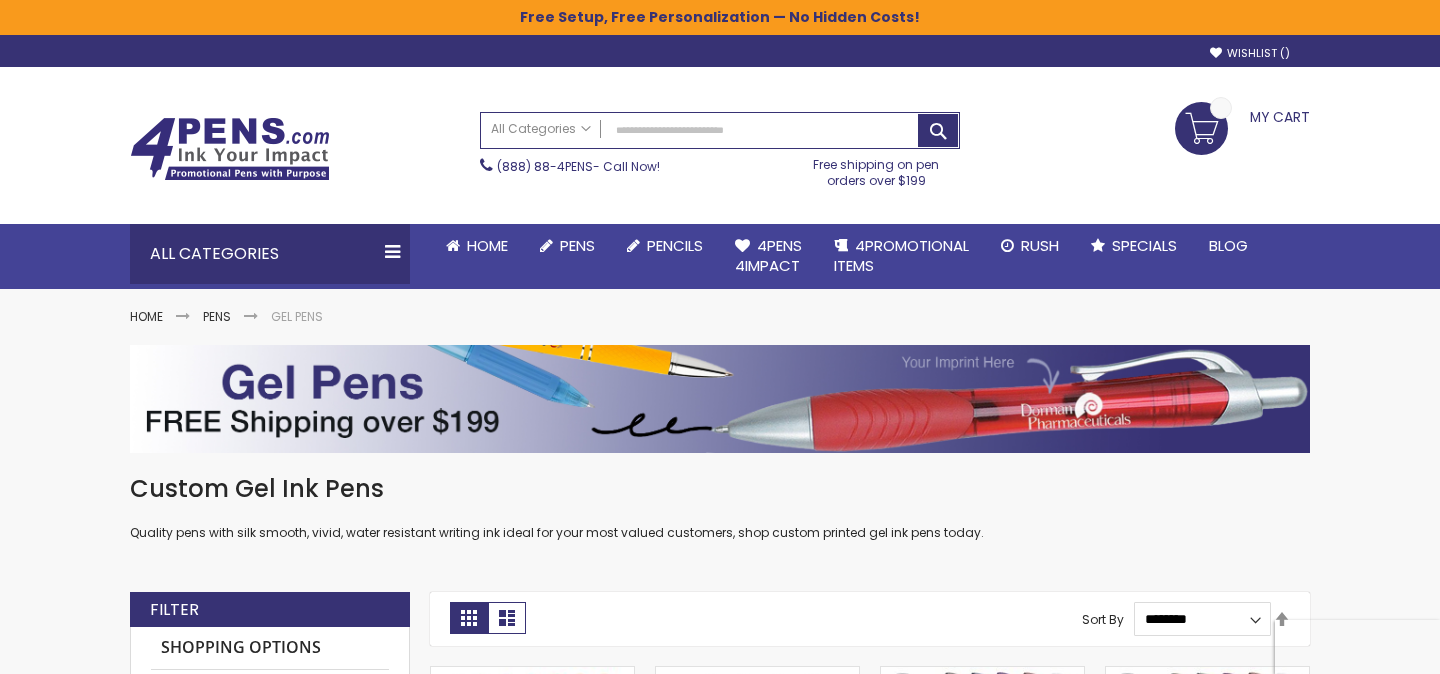 scroll, scrollTop: 0, scrollLeft: 0, axis: both 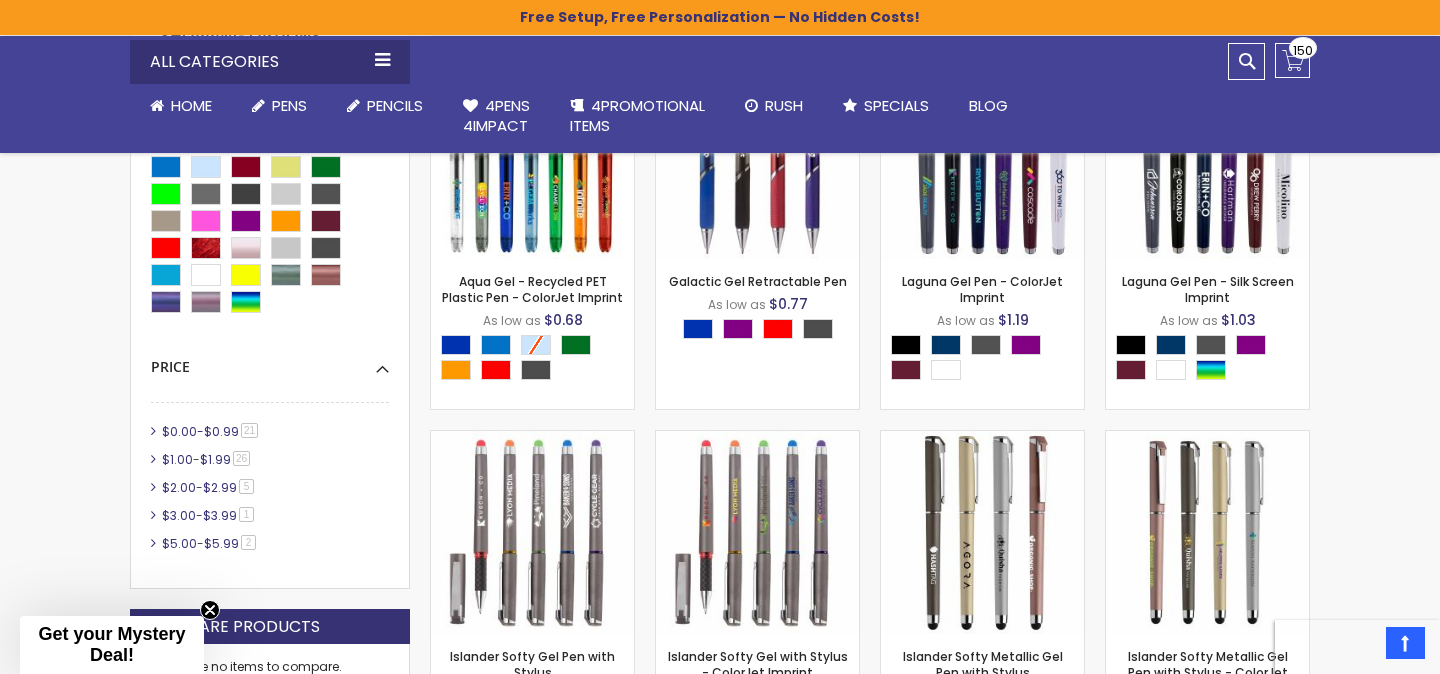 click on "$0.00" at bounding box center [179, 431] 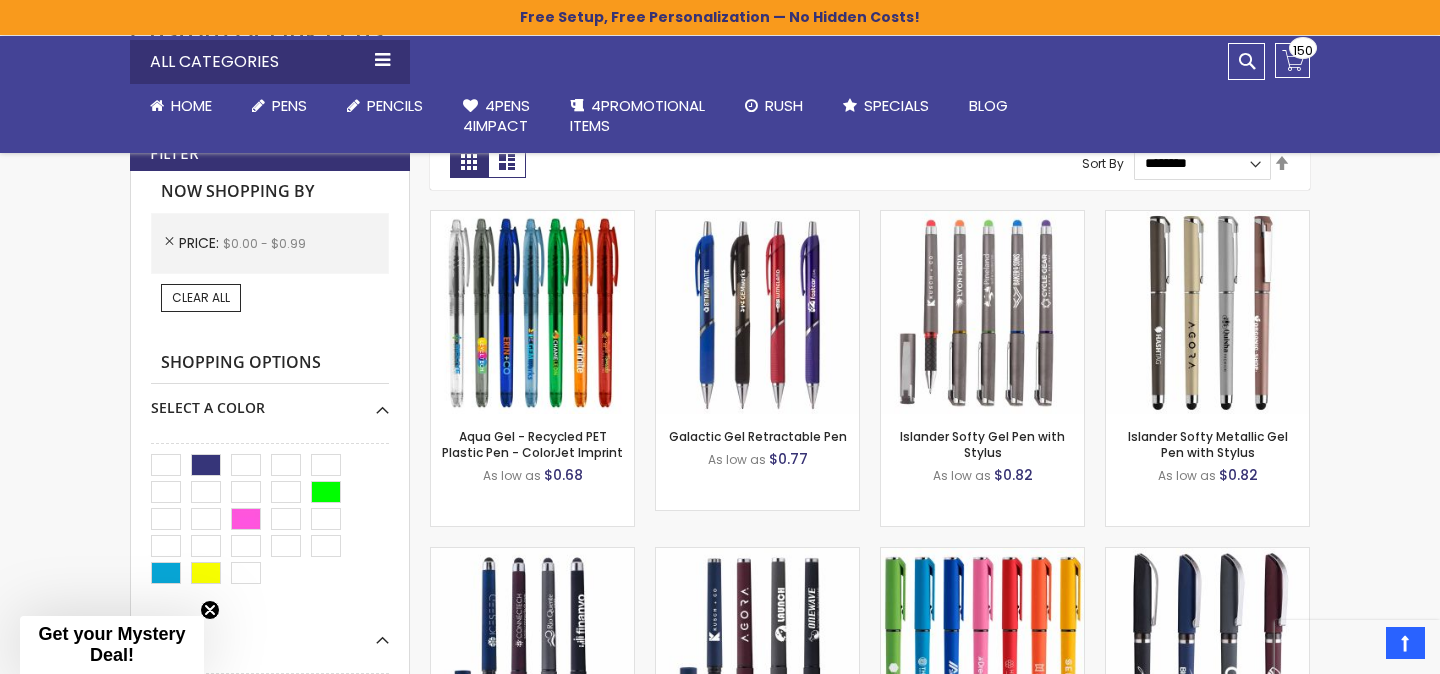 scroll, scrollTop: 512, scrollLeft: 0, axis: vertical 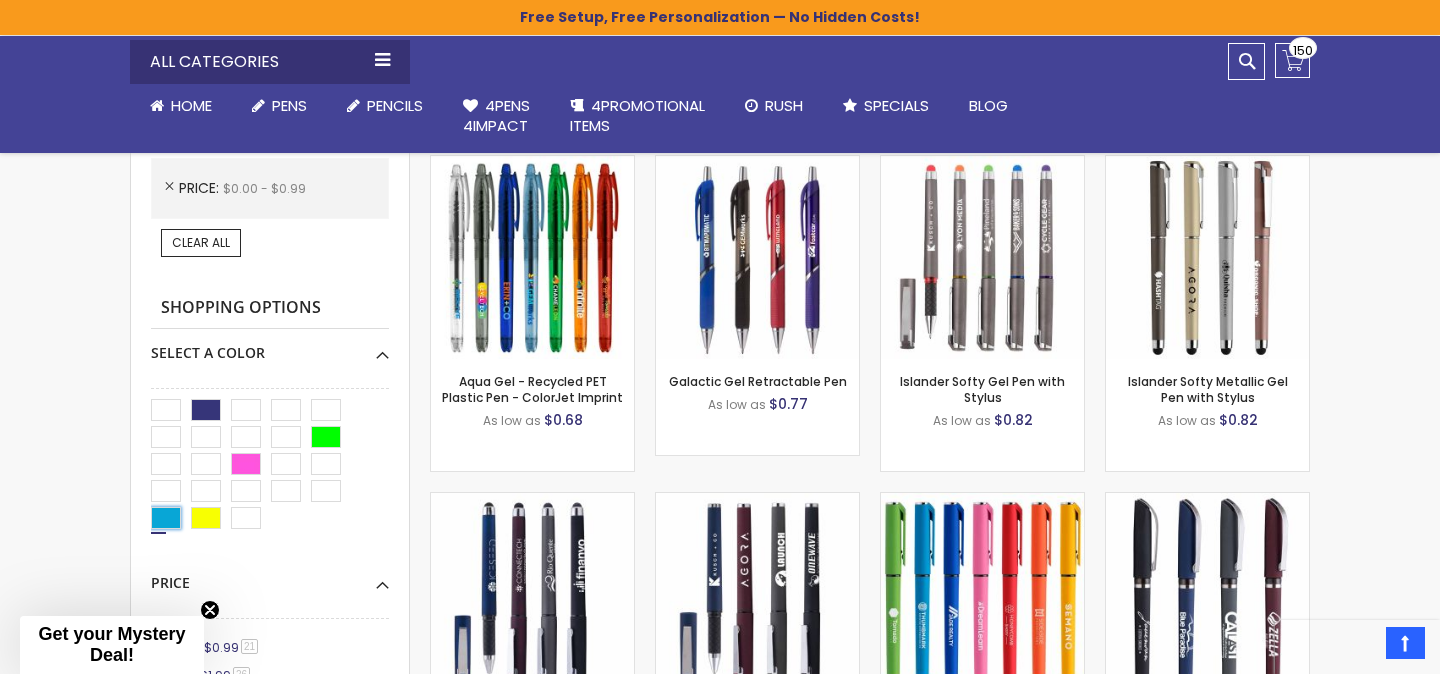 click at bounding box center (166, 518) 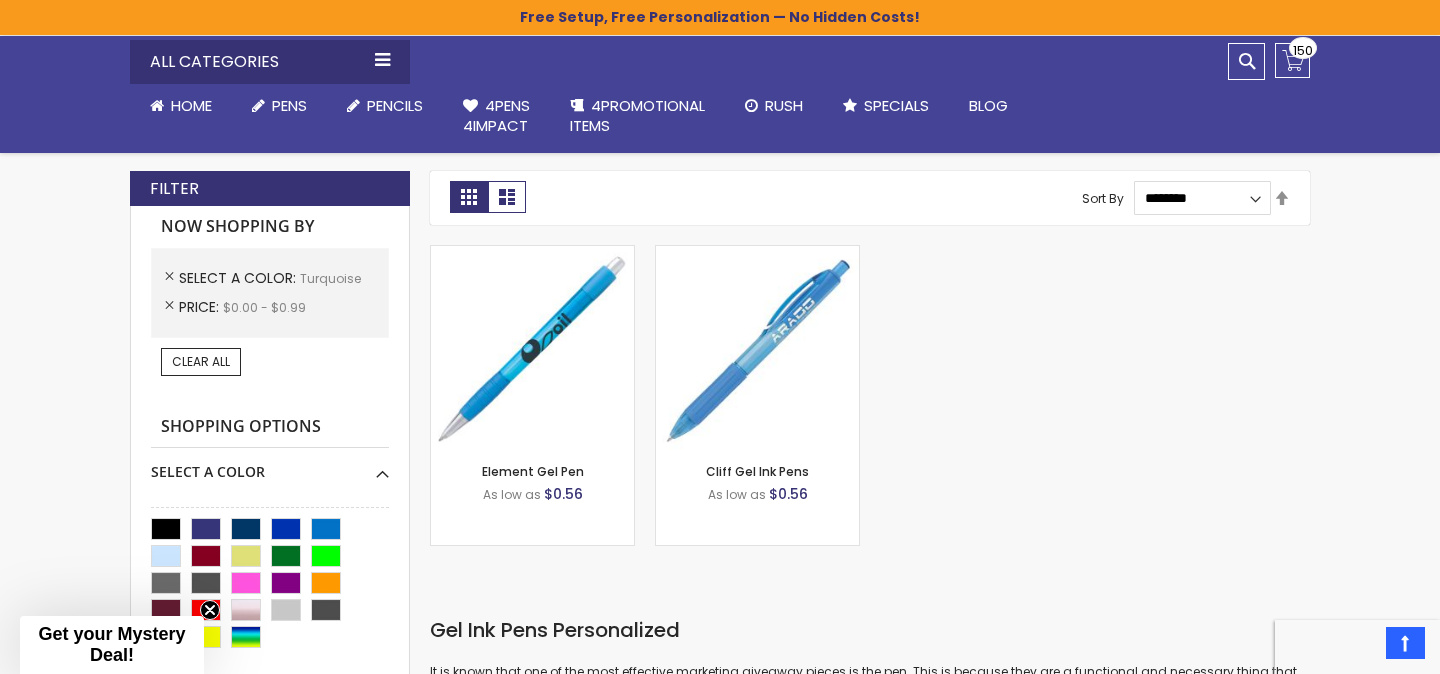 scroll, scrollTop: 420, scrollLeft: 0, axis: vertical 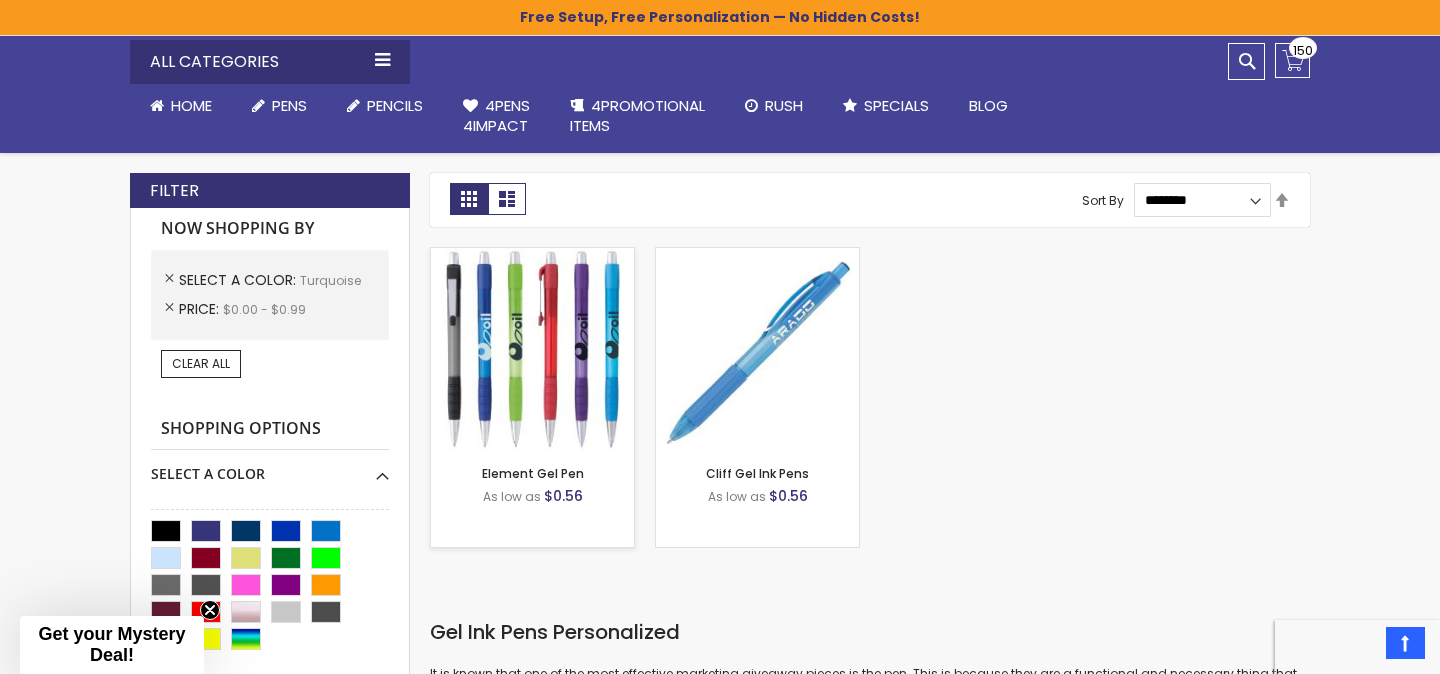 click at bounding box center (532, 349) 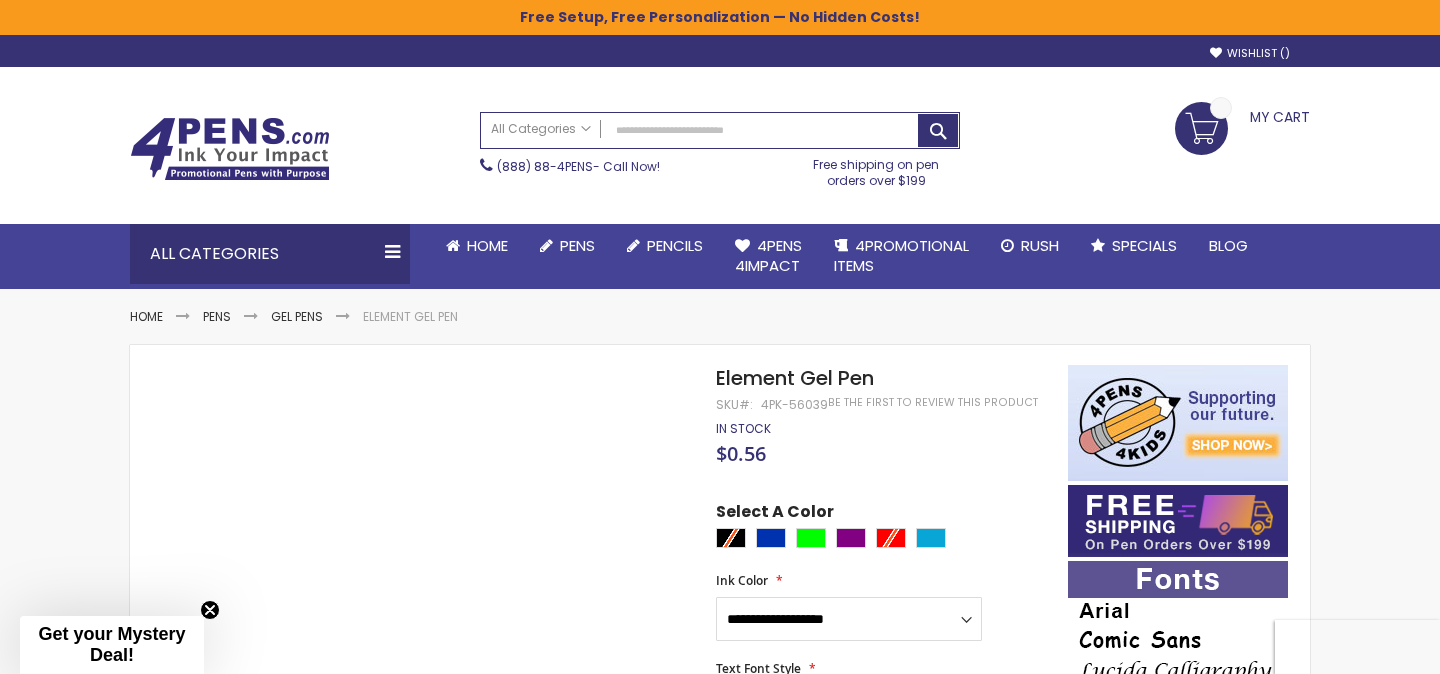 scroll, scrollTop: 0, scrollLeft: 0, axis: both 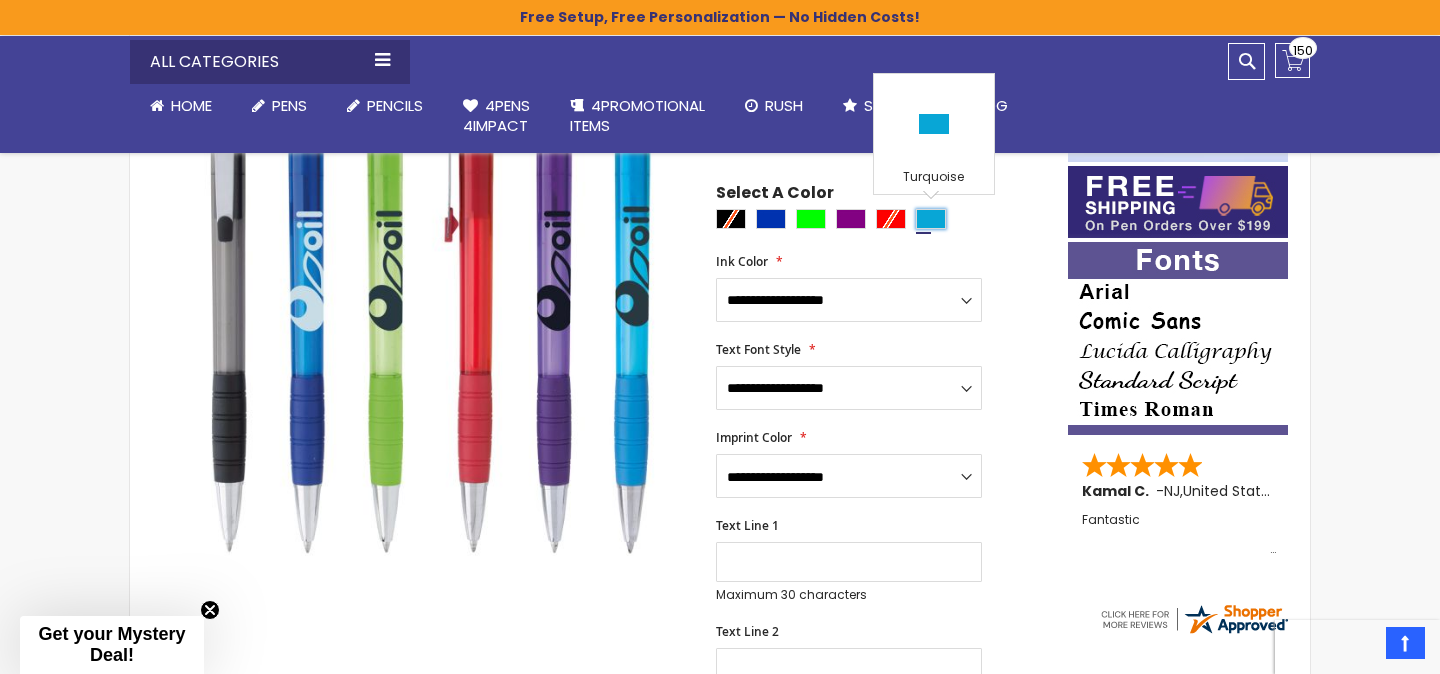 click at bounding box center (931, 219) 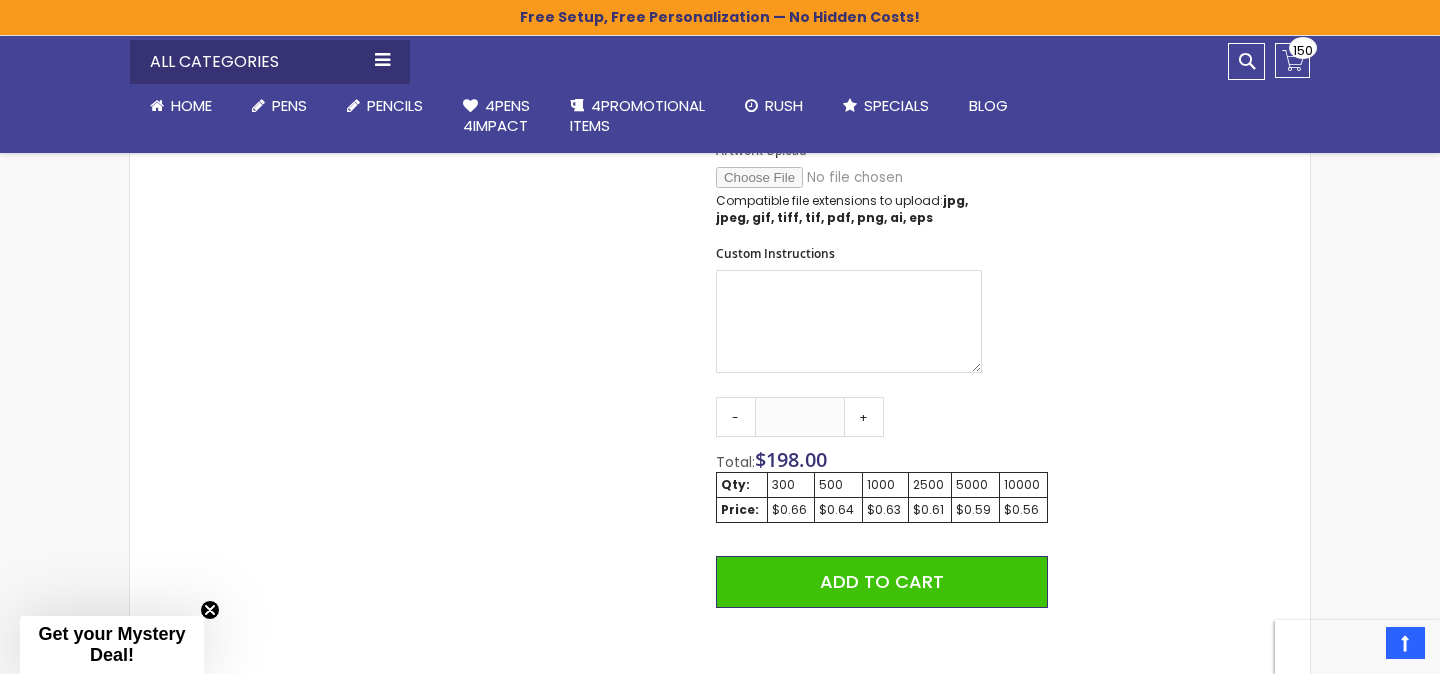 scroll, scrollTop: 997, scrollLeft: 0, axis: vertical 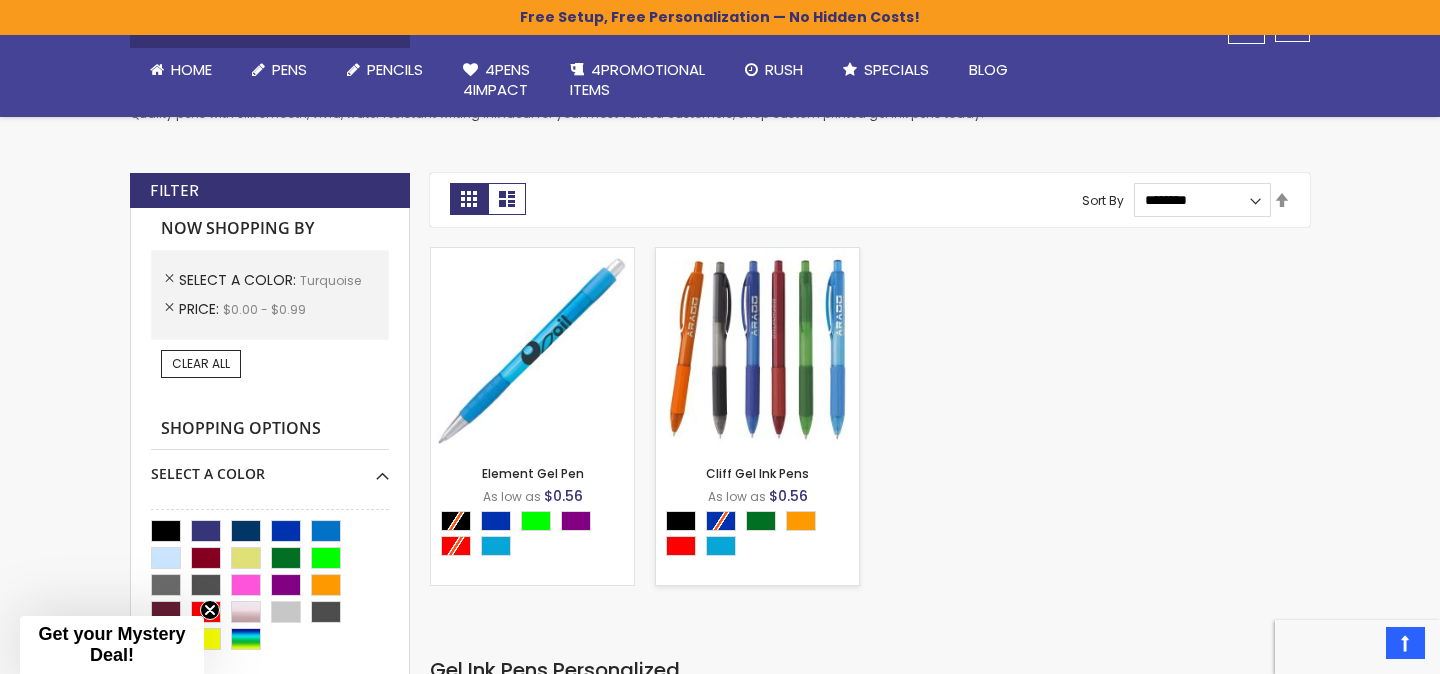 click at bounding box center [757, 349] 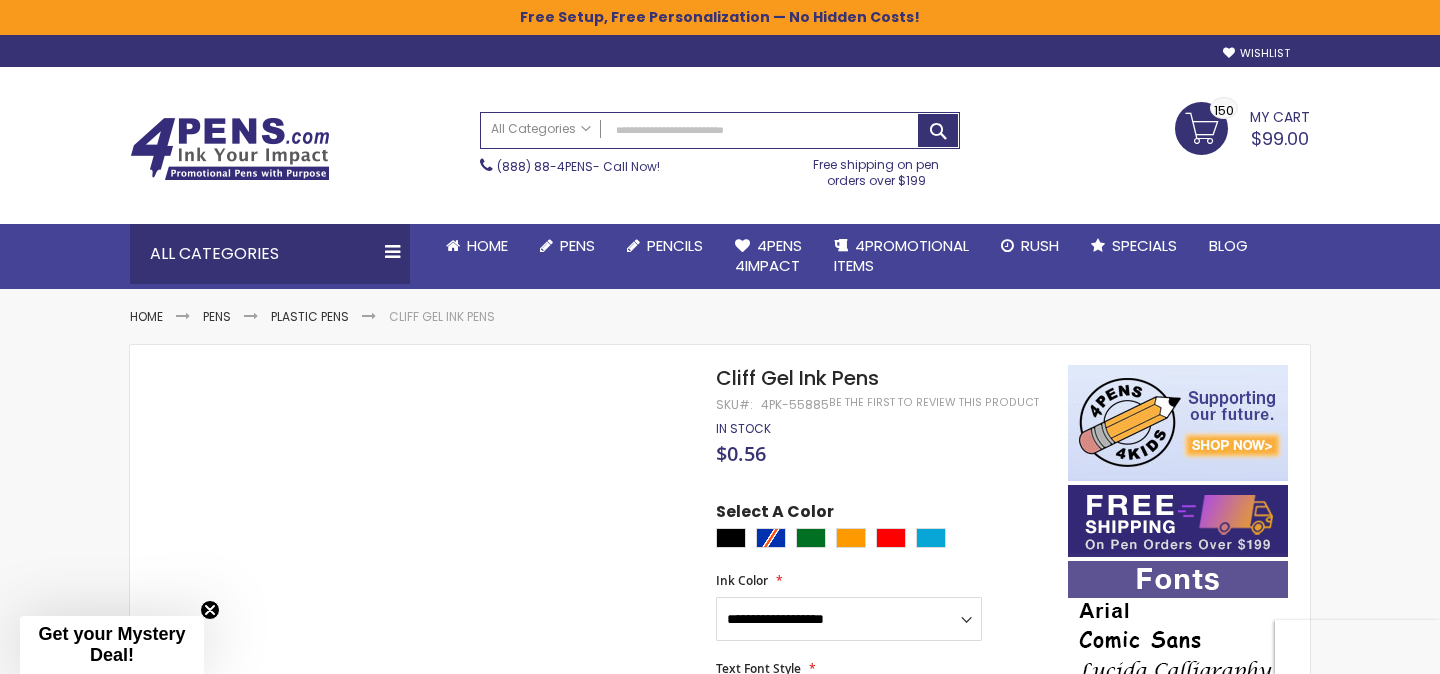 scroll, scrollTop: 0, scrollLeft: 0, axis: both 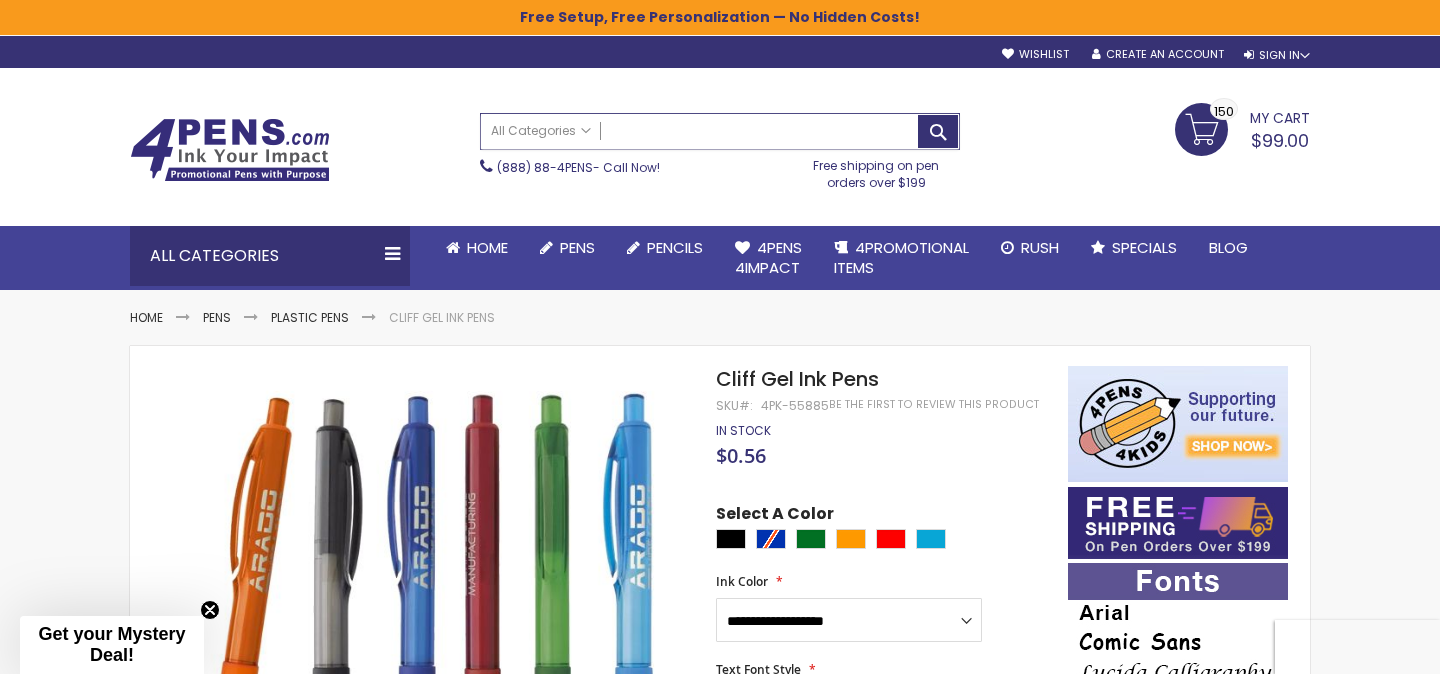 click on "Search" at bounding box center [720, 131] 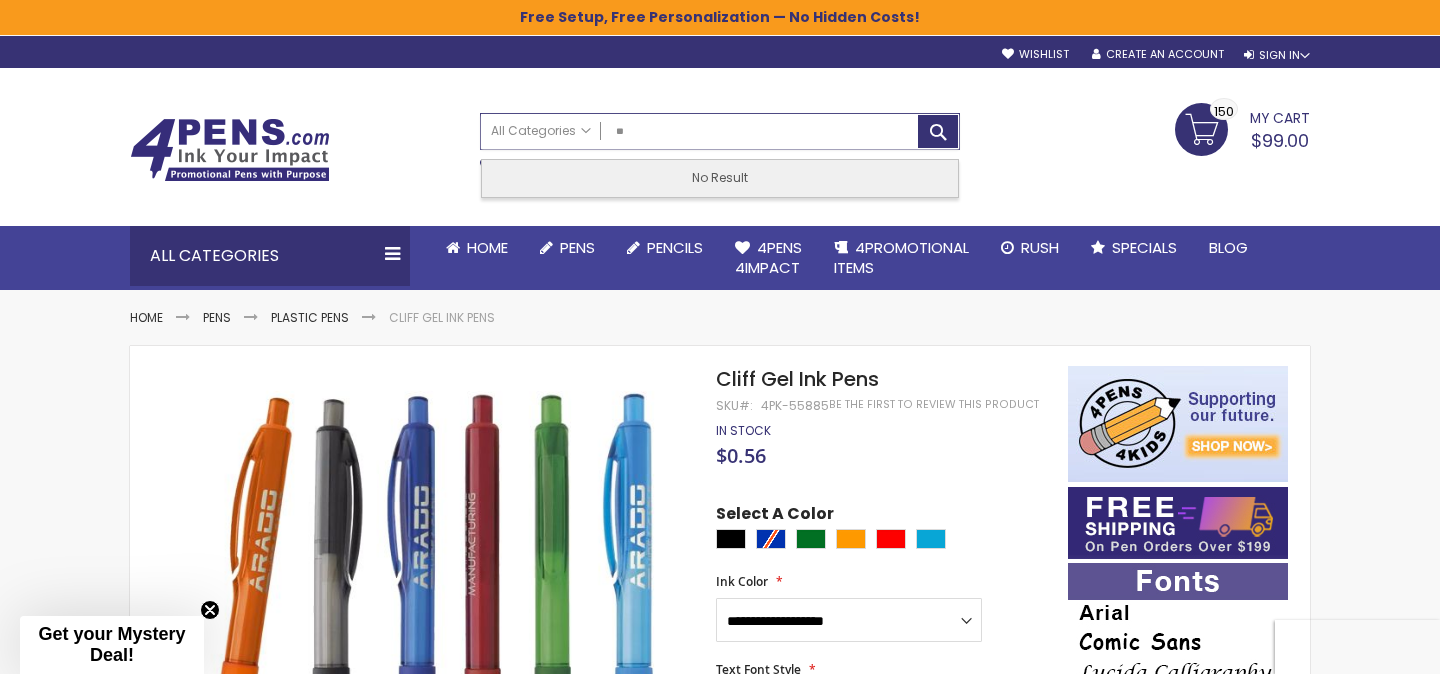 type on "*" 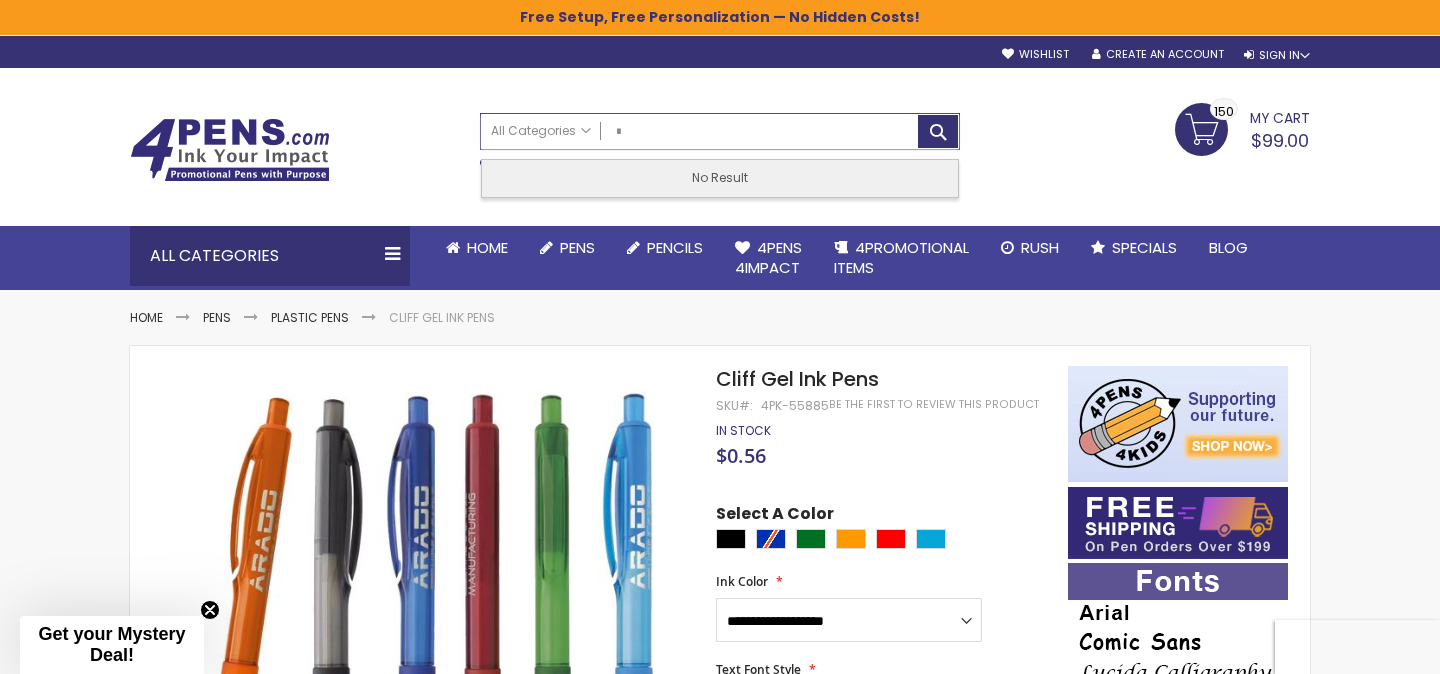 type 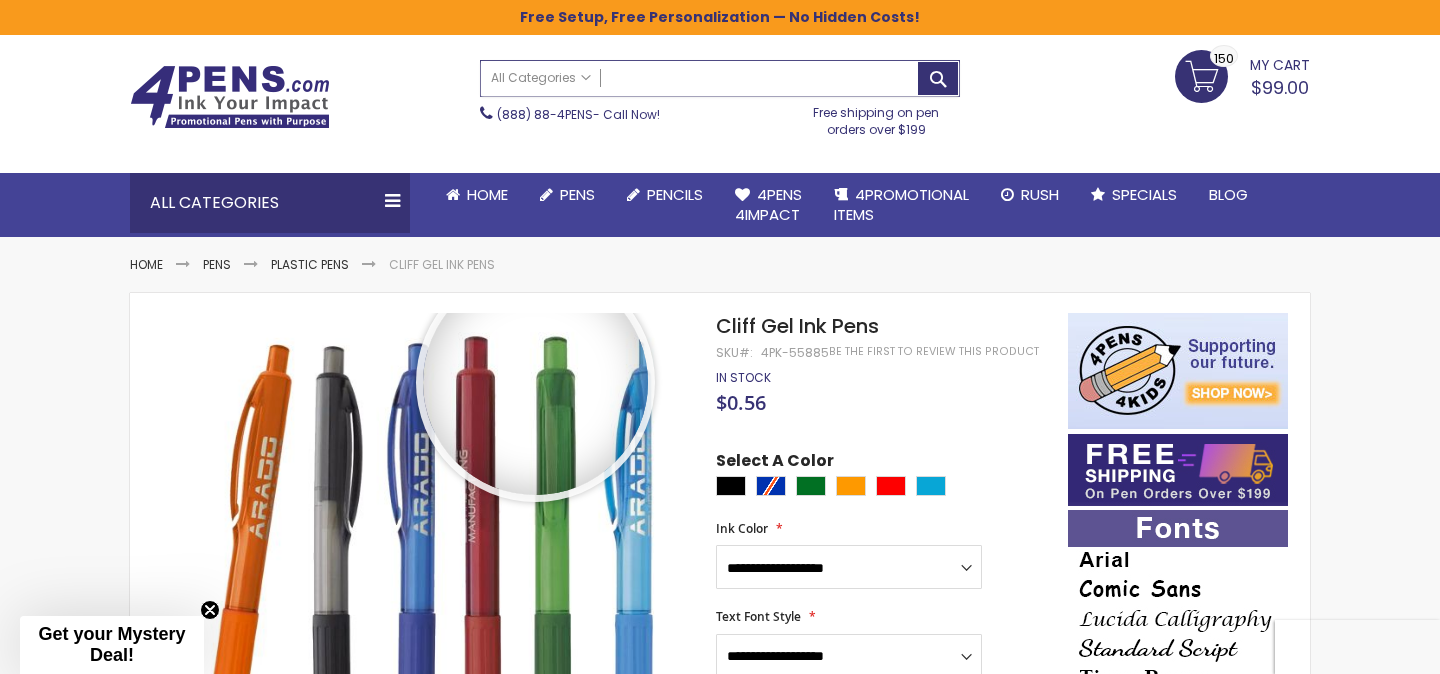 scroll, scrollTop: 88, scrollLeft: 0, axis: vertical 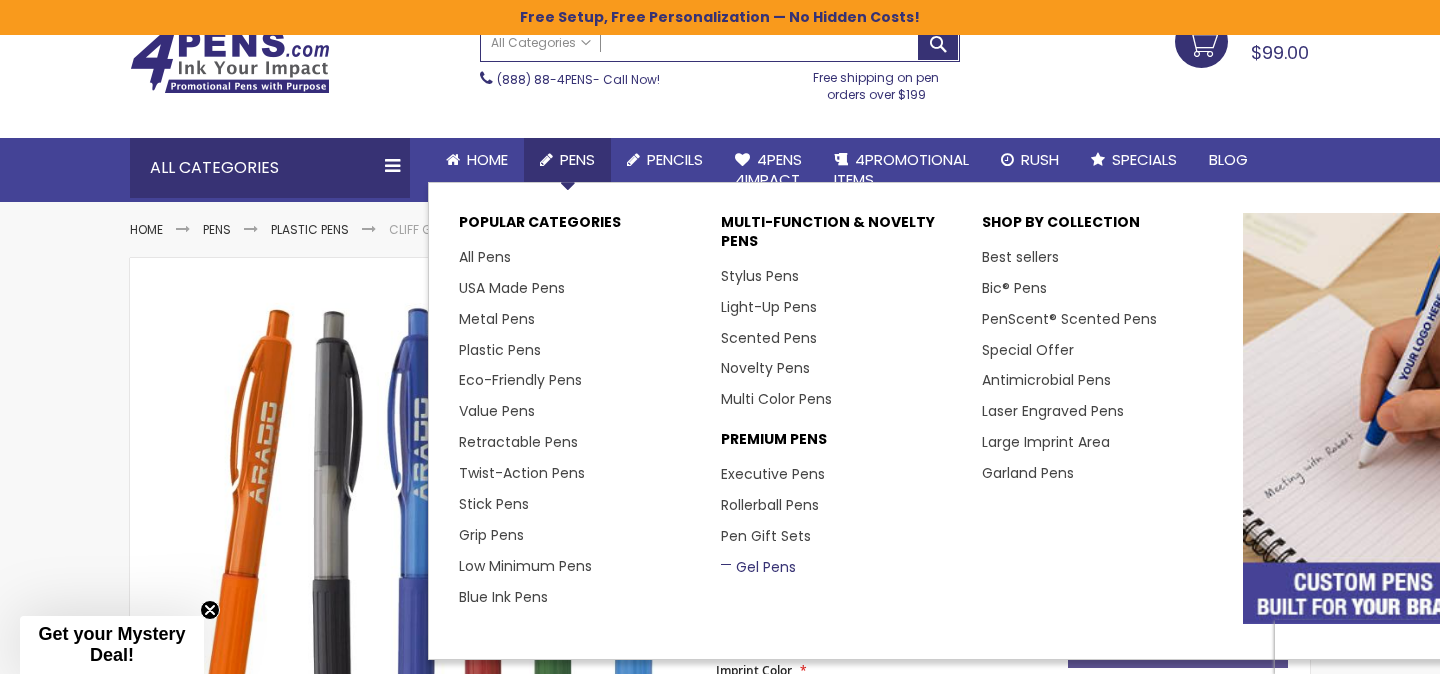 click on "Gel Pens" at bounding box center [758, 567] 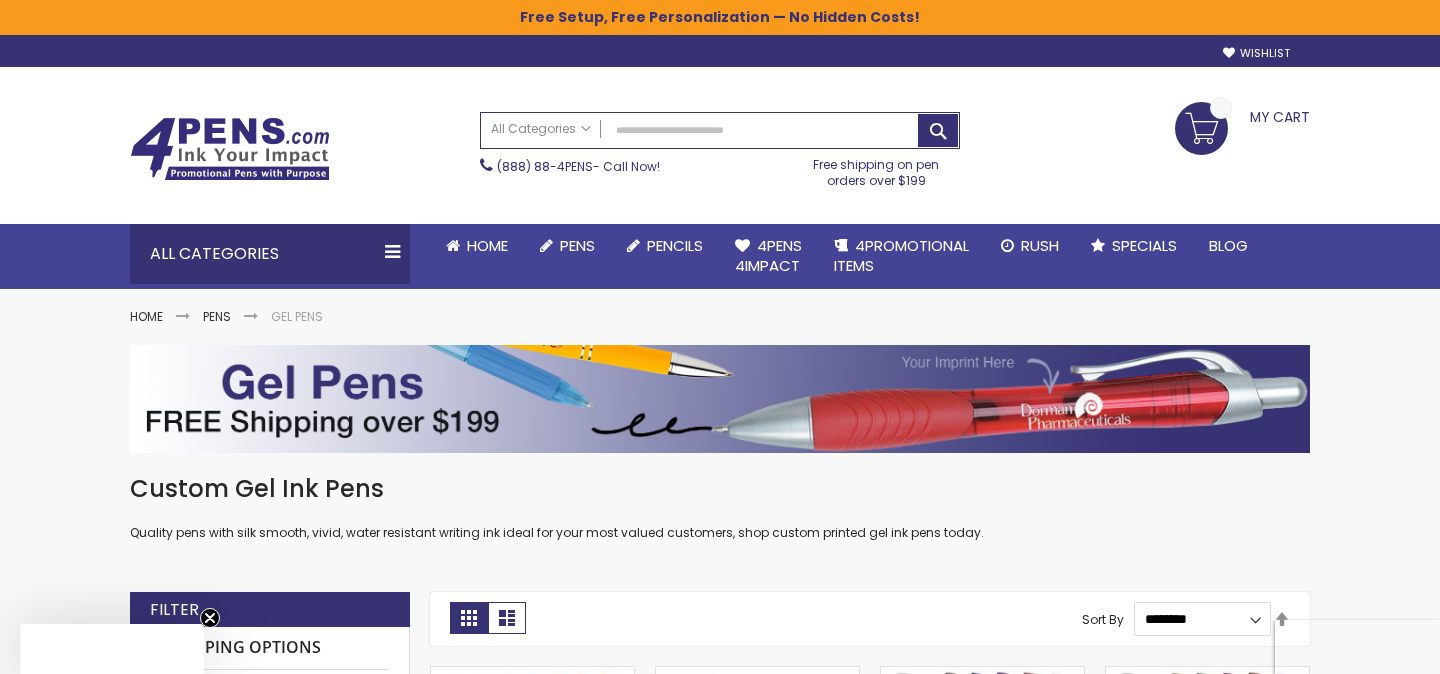 scroll, scrollTop: 0, scrollLeft: 0, axis: both 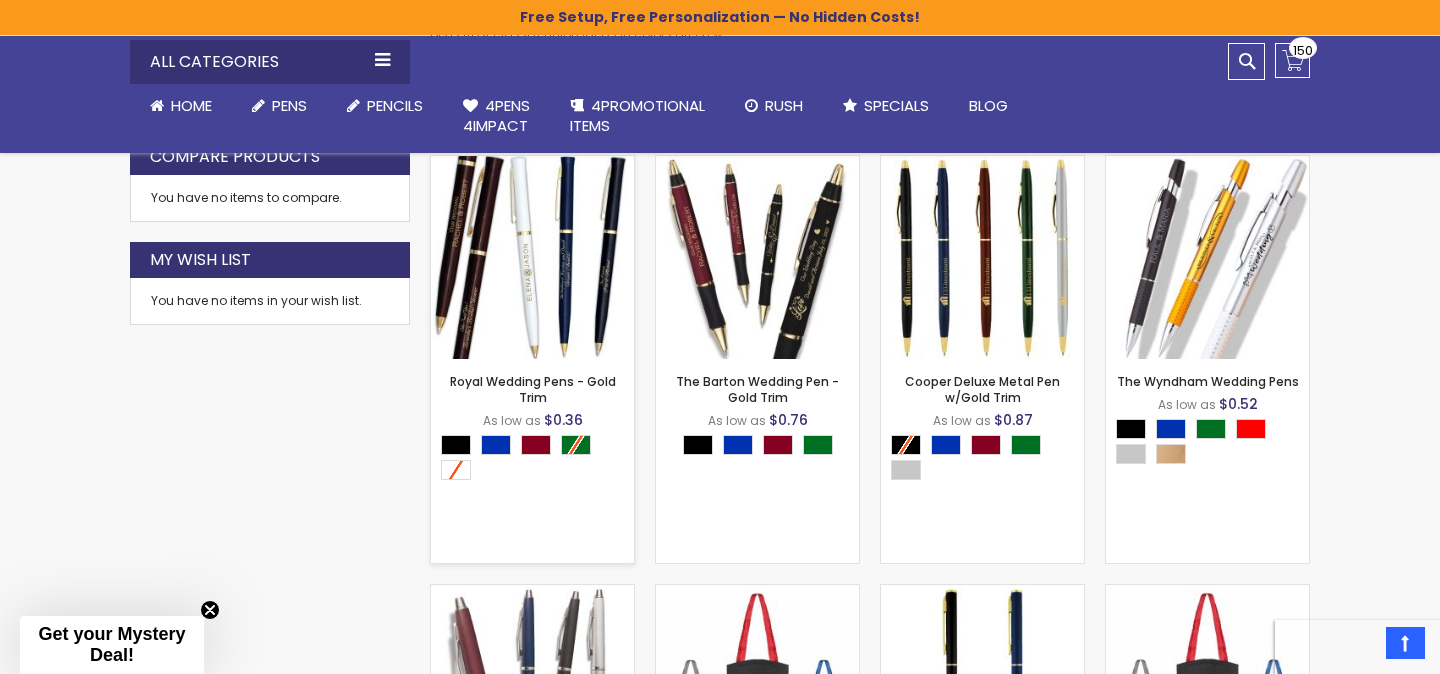 click at bounding box center (532, 257) 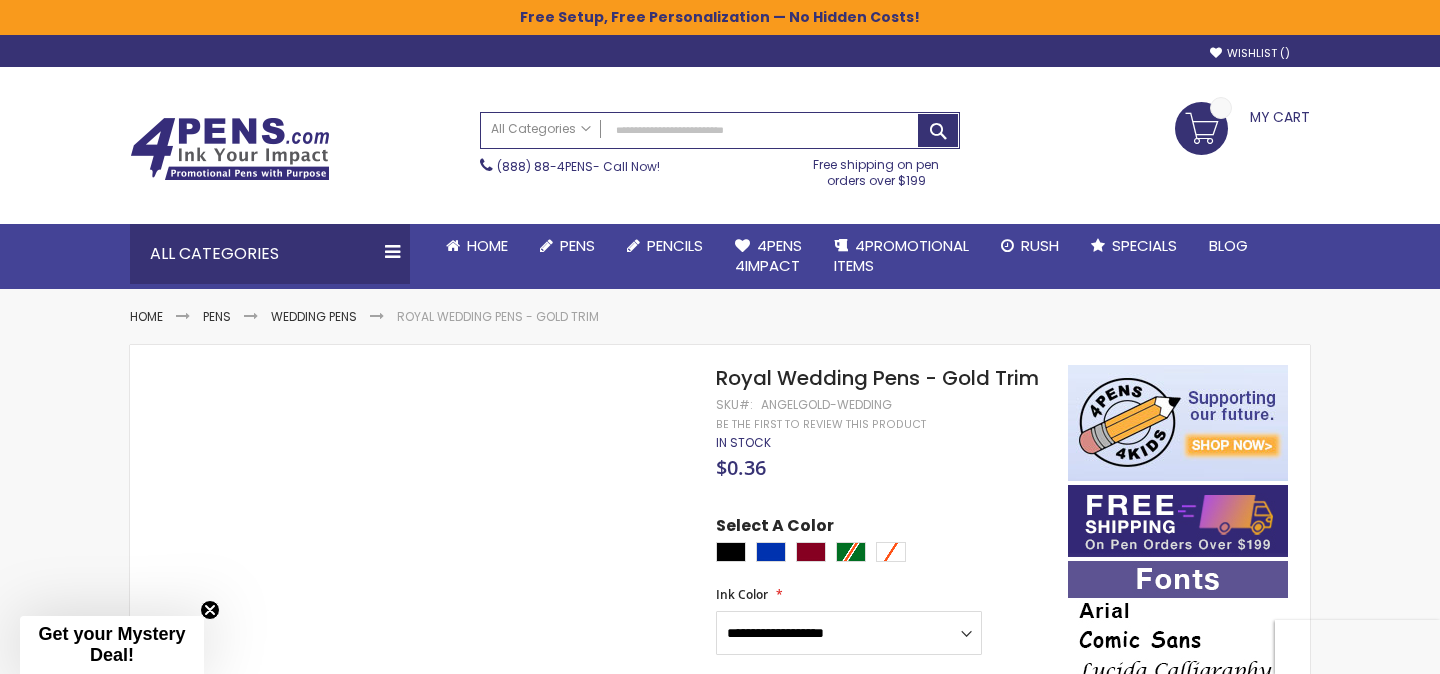 scroll, scrollTop: 0, scrollLeft: 0, axis: both 